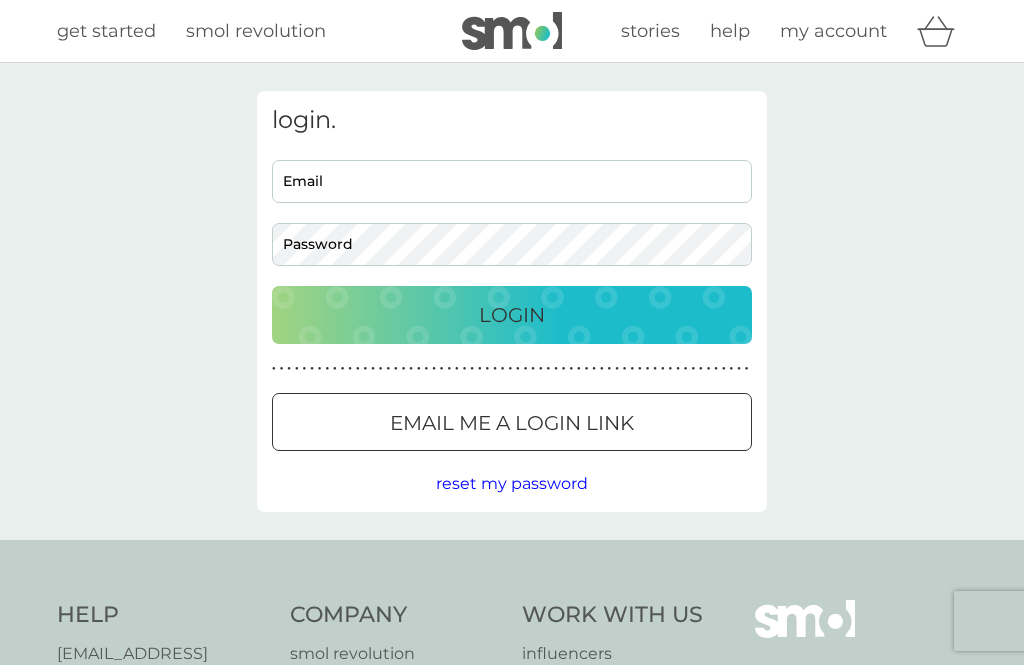 scroll, scrollTop: 0, scrollLeft: 0, axis: both 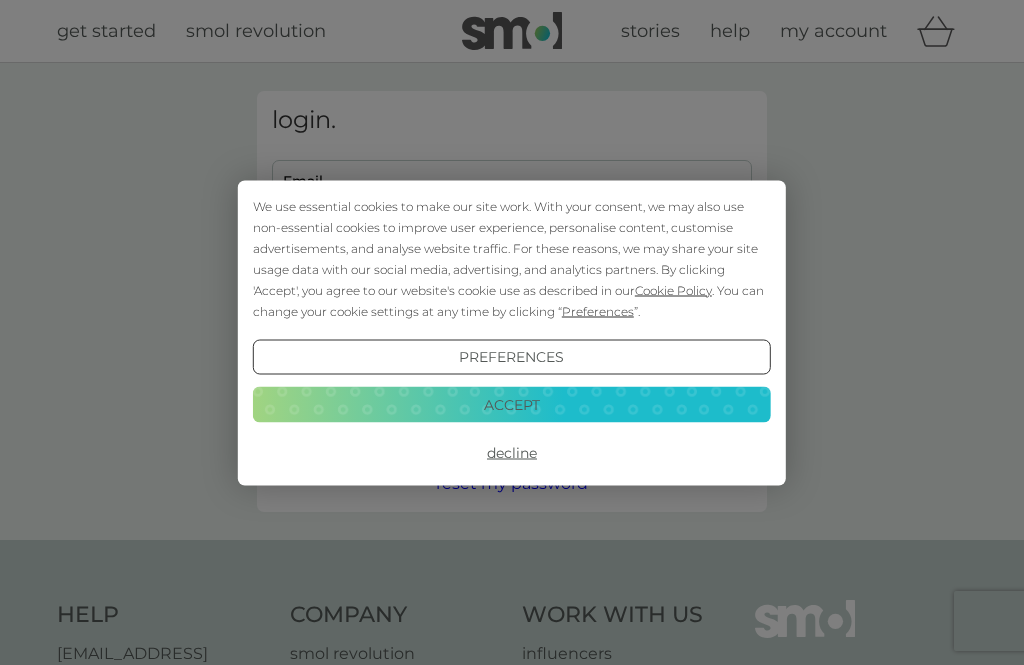 click on "Decline" at bounding box center (512, 453) 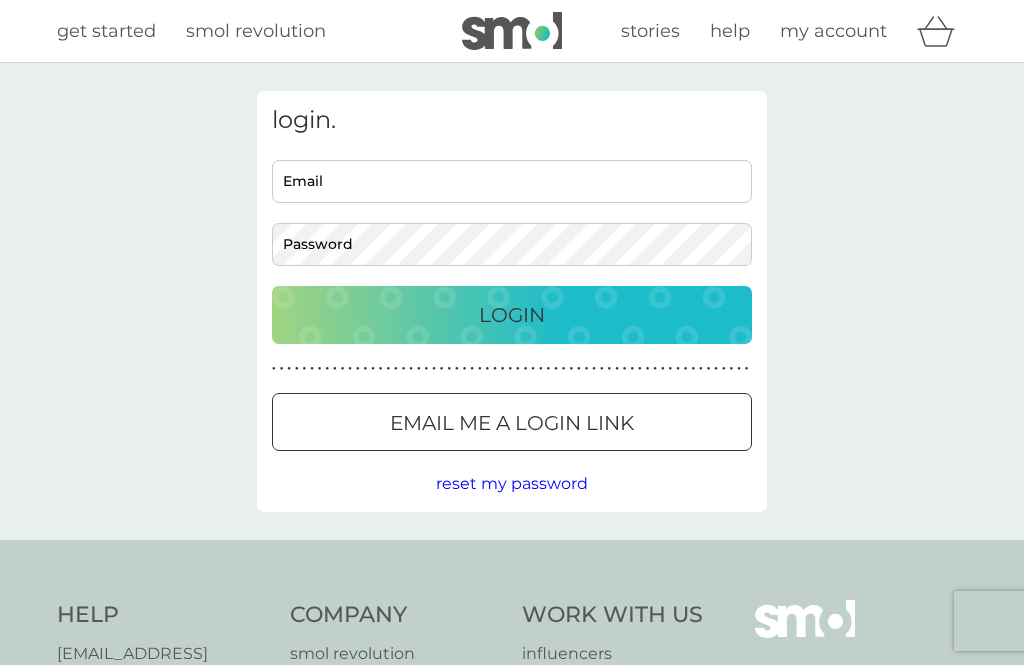 scroll, scrollTop: 0, scrollLeft: 0, axis: both 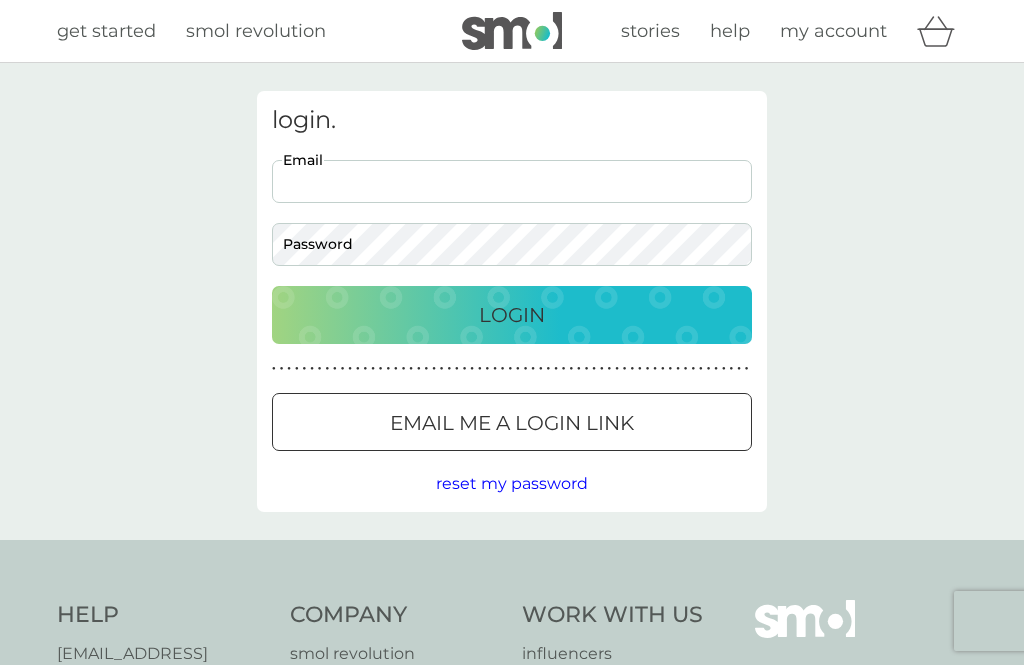 click on "Email me a login link" at bounding box center [512, 423] 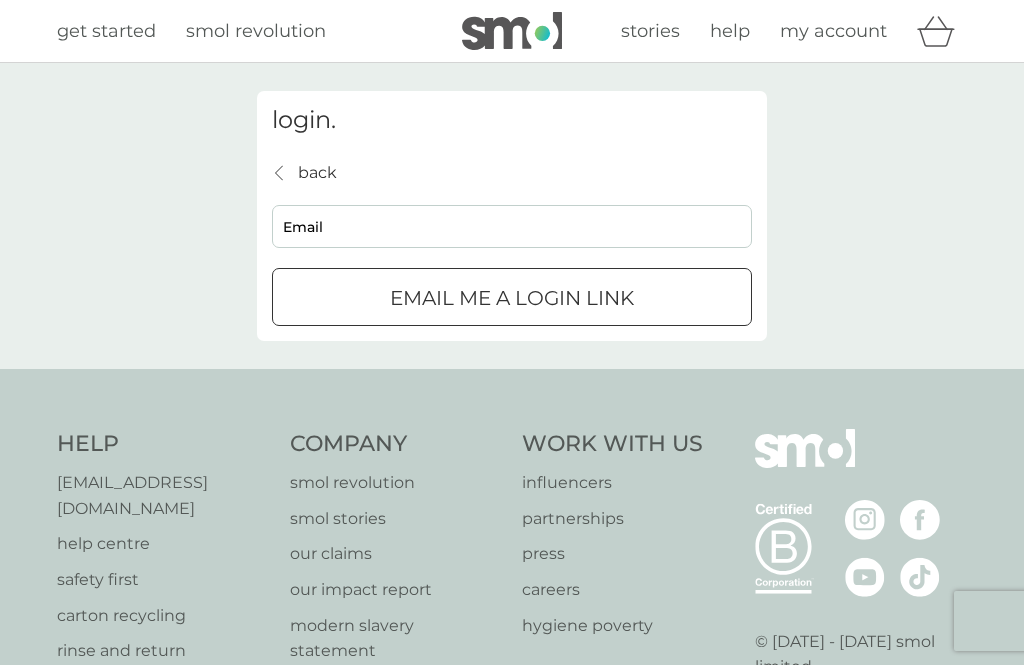 click on "Email" at bounding box center [512, 226] 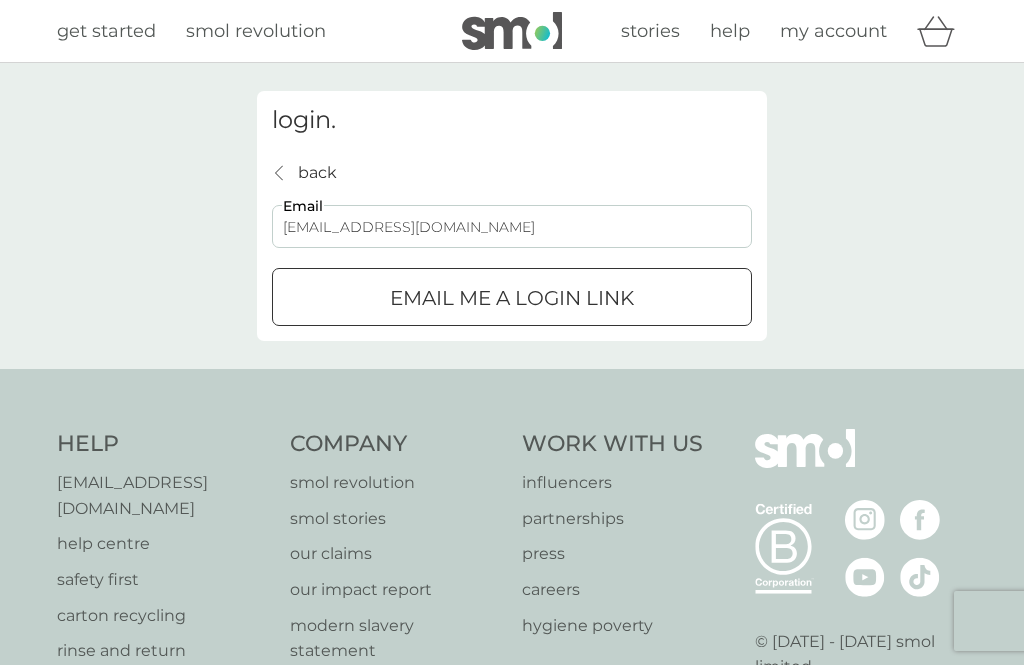 type on "alisonbuckley5@btinternet.com" 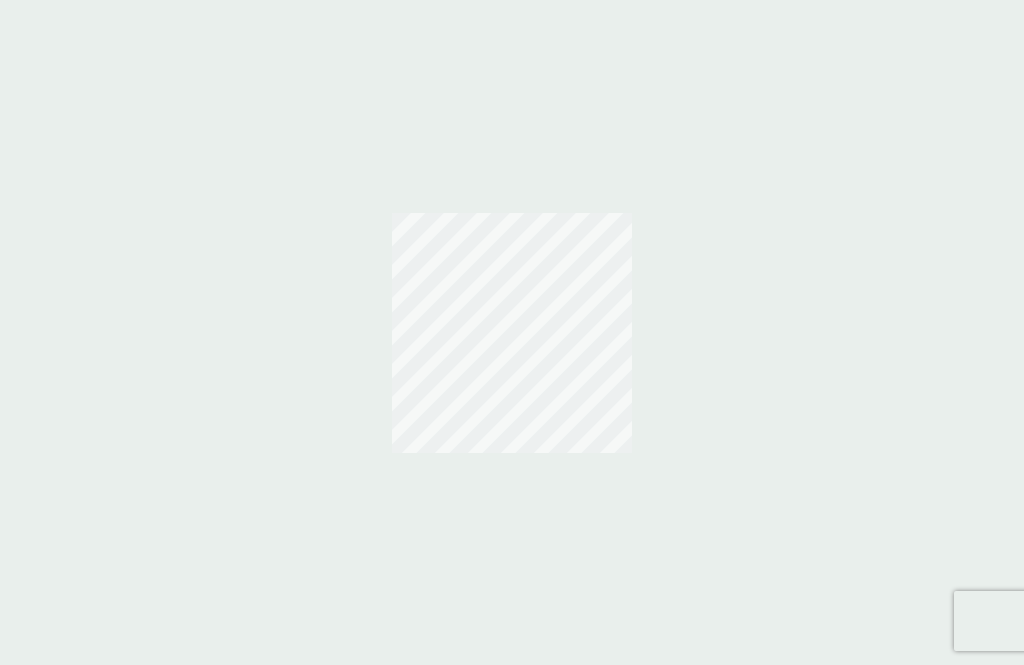 scroll, scrollTop: 0, scrollLeft: 0, axis: both 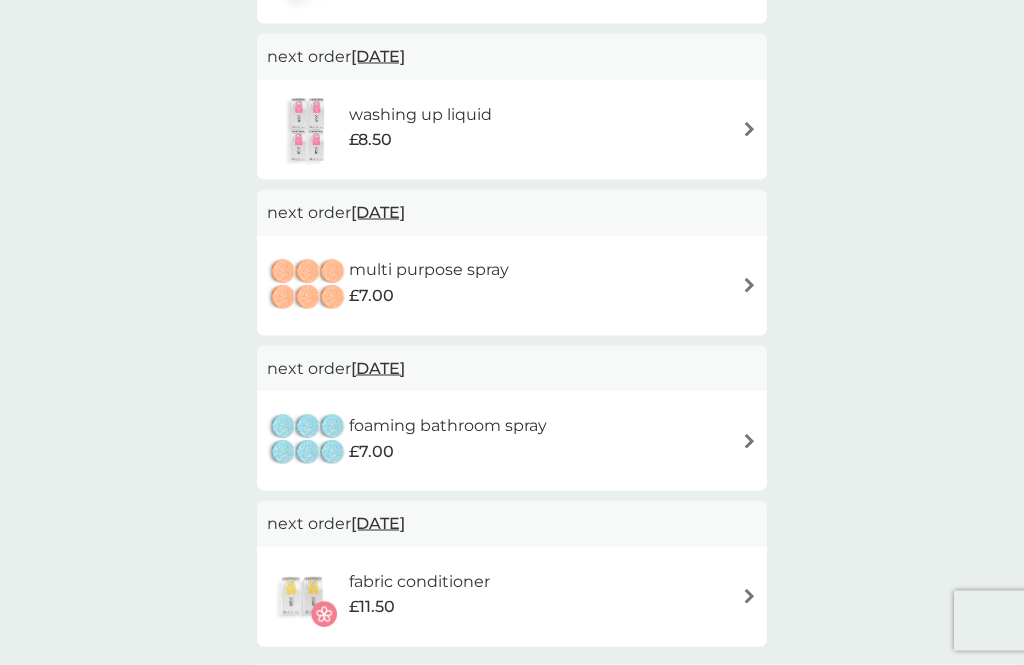 click at bounding box center [749, 441] 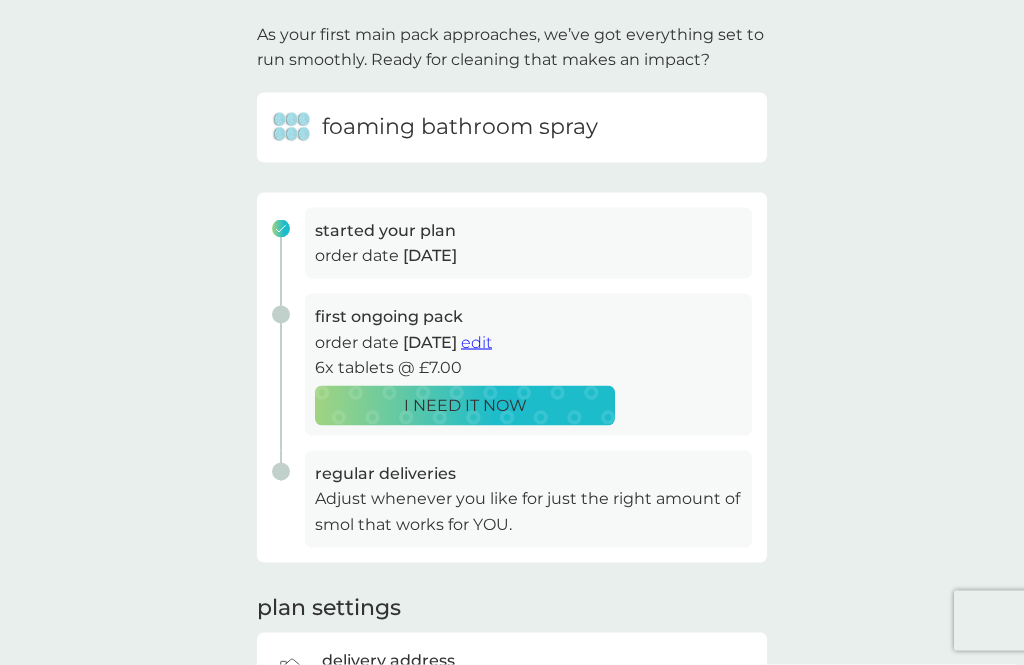 scroll, scrollTop: 126, scrollLeft: 0, axis: vertical 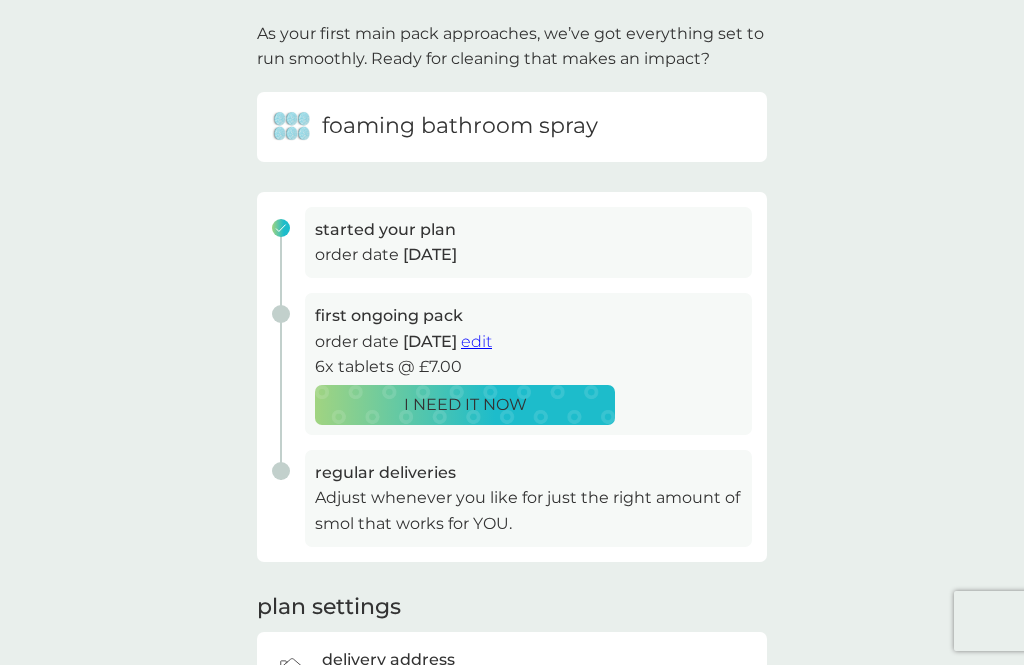 click on "edit" at bounding box center [476, 341] 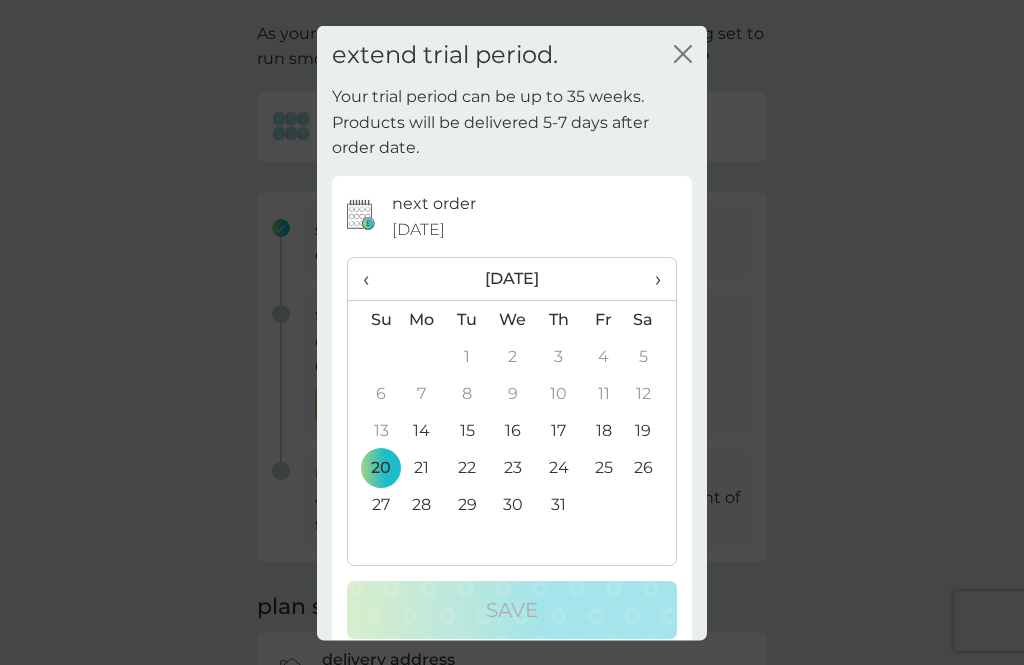 click on "›" at bounding box center [651, 279] 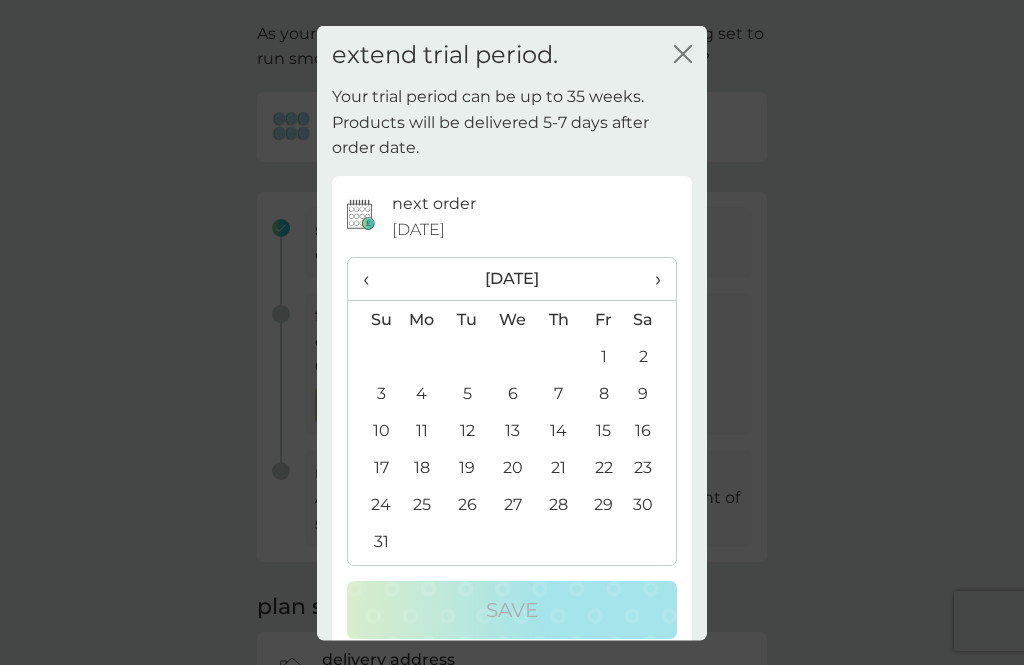 click on "›" at bounding box center [651, 279] 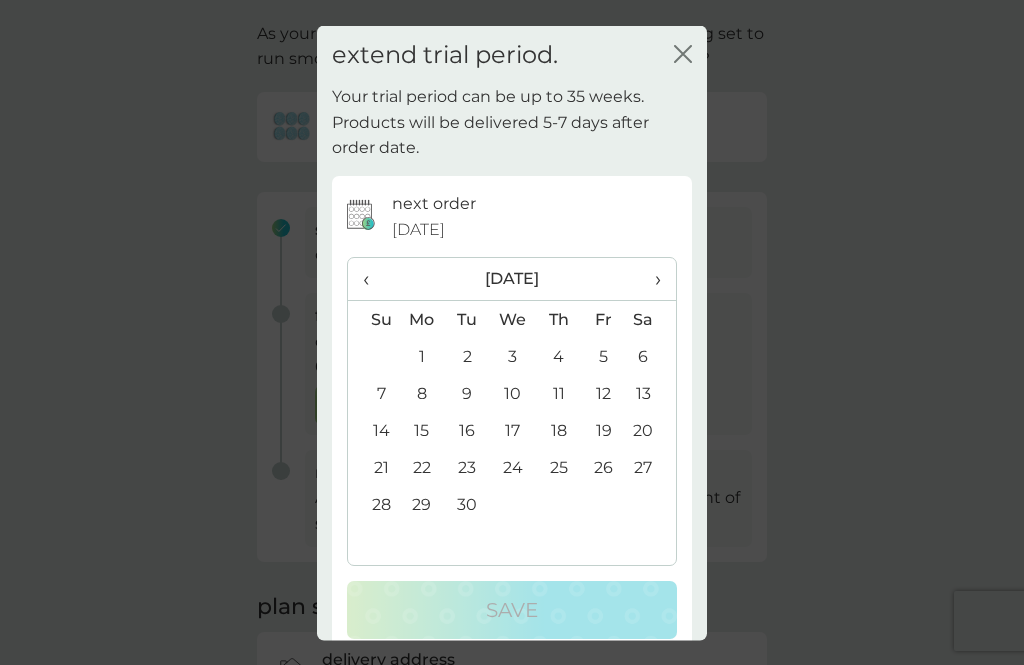 click on "1" at bounding box center (422, 356) 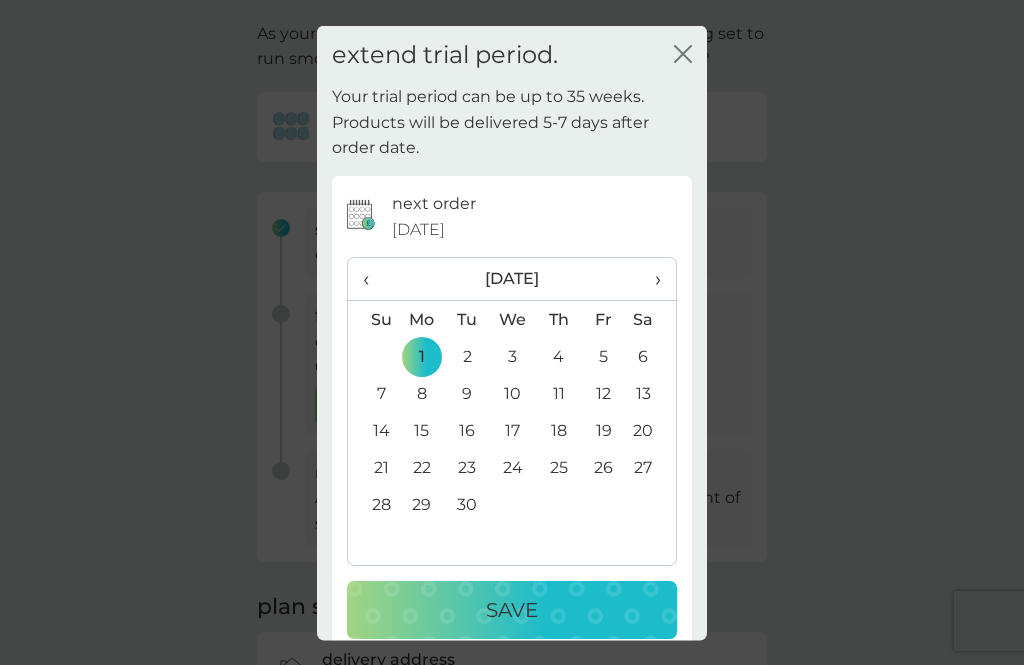 click on "Save" at bounding box center [512, 610] 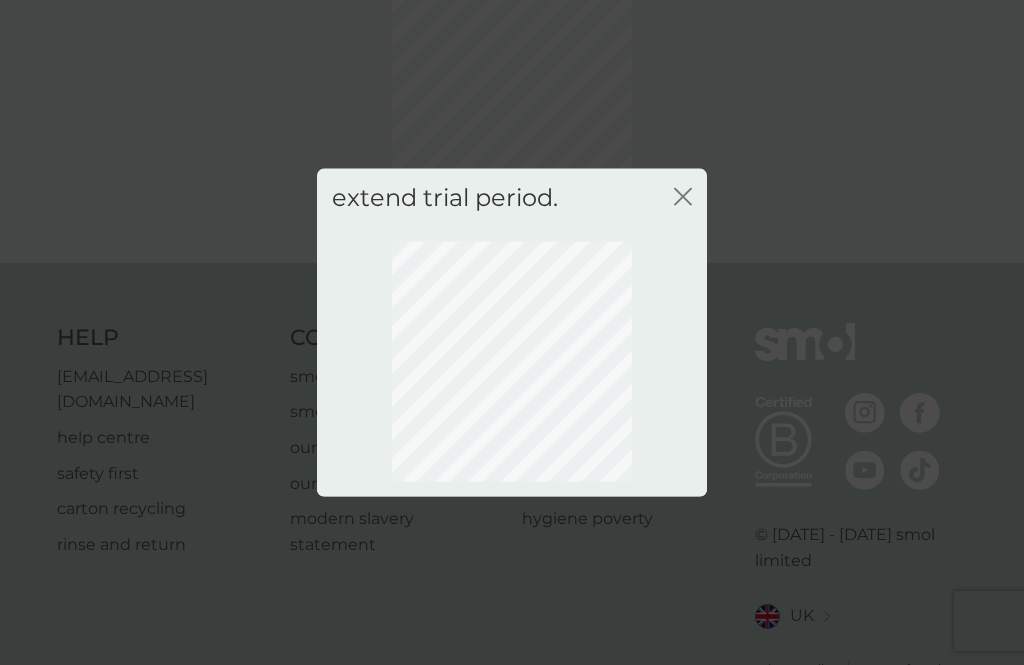 scroll, scrollTop: 108, scrollLeft: 0, axis: vertical 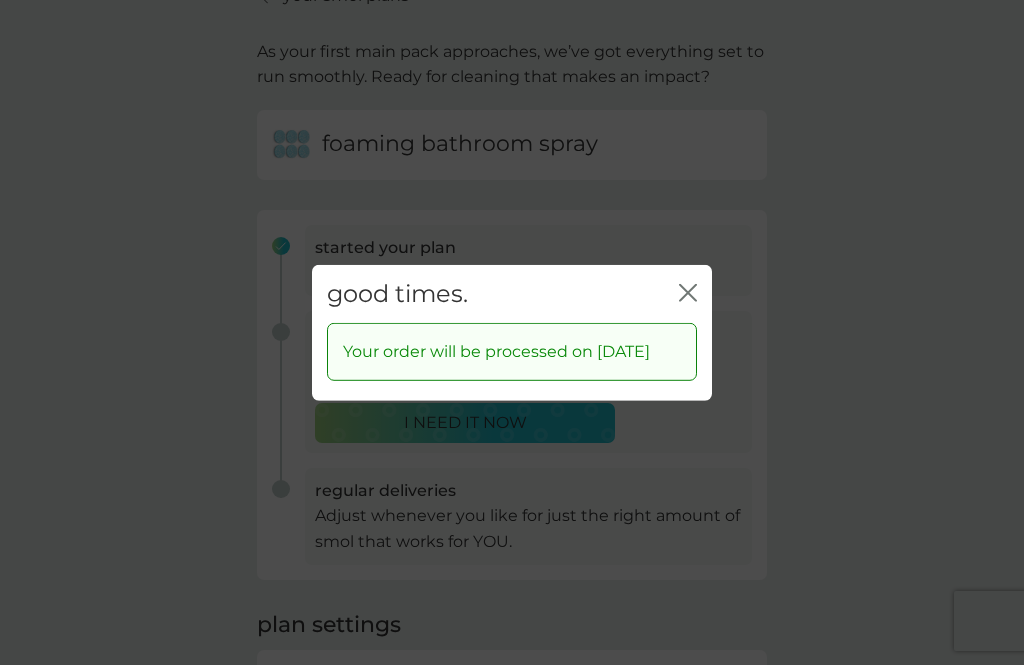 click on "good times. close Your order will be processed on [DATE]" at bounding box center [512, 332] 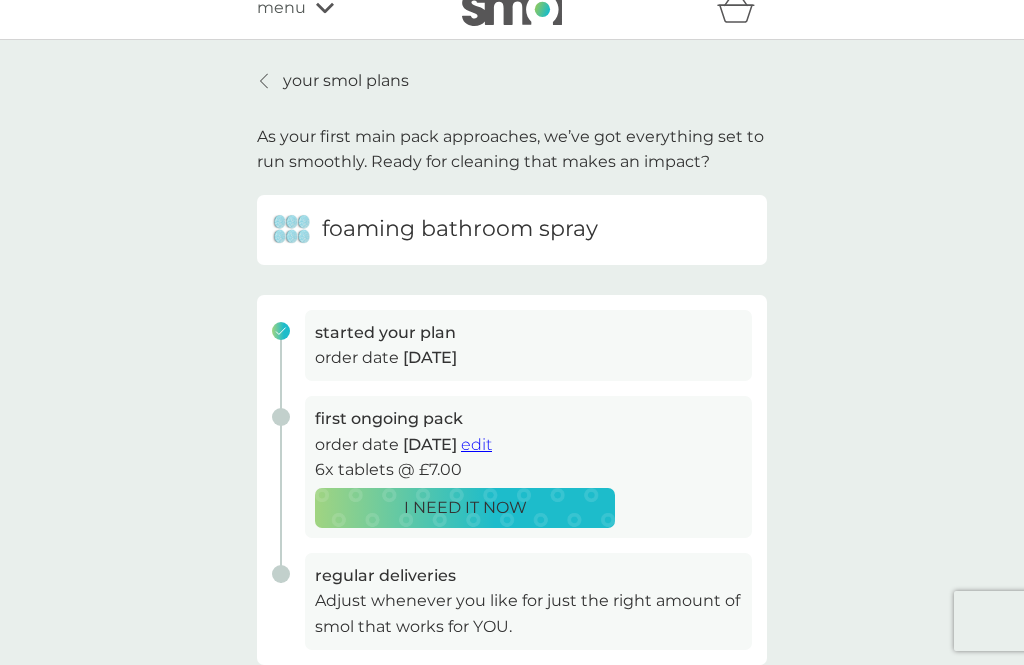 scroll, scrollTop: 0, scrollLeft: 0, axis: both 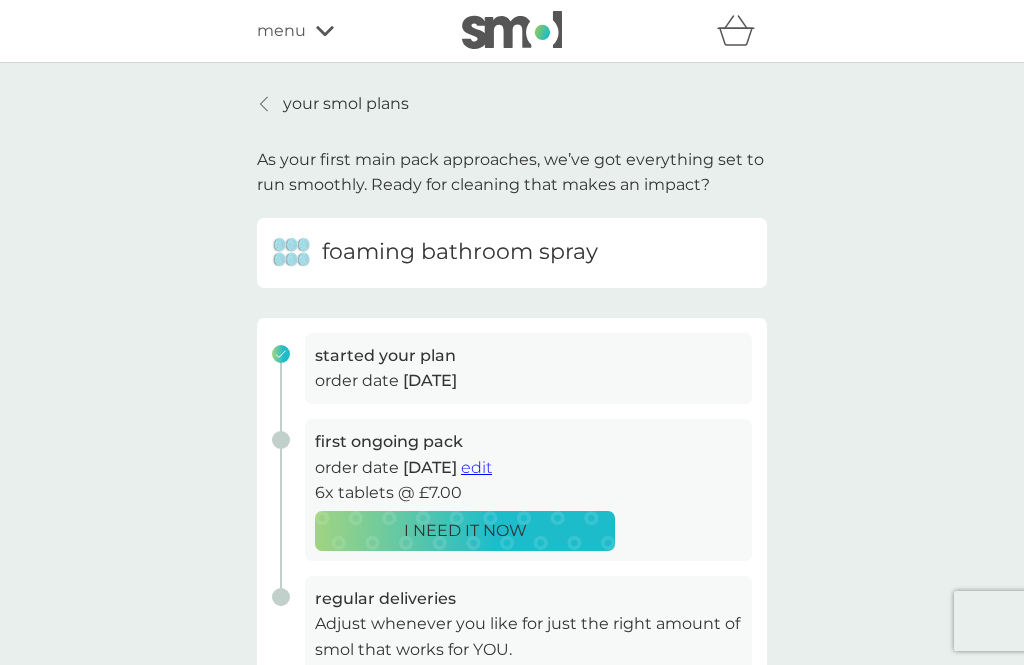 click on "your smol plans" at bounding box center (333, 104) 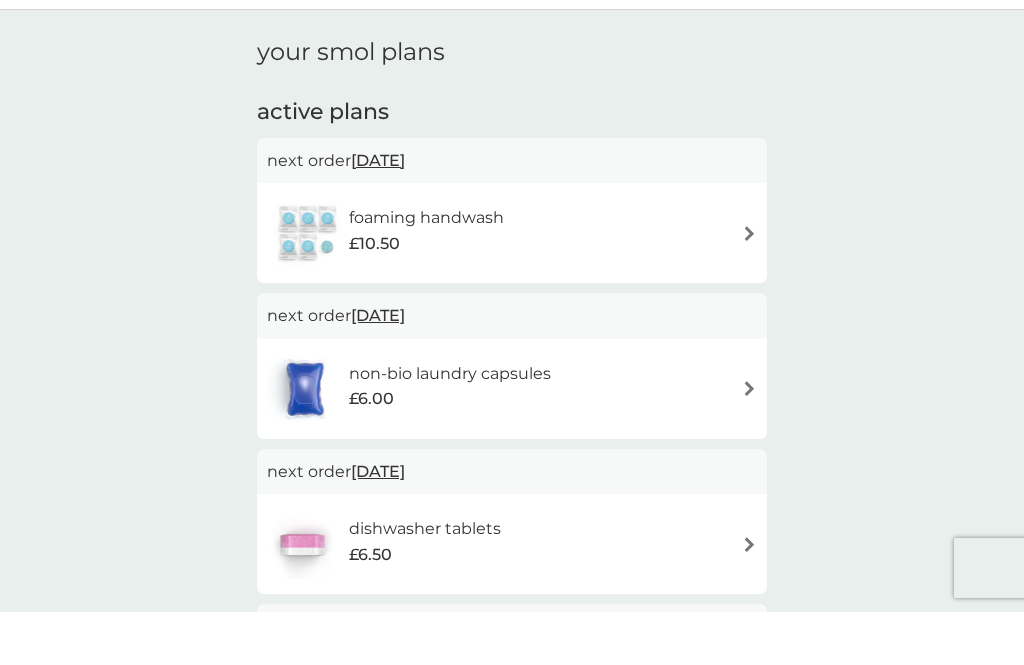 scroll, scrollTop: 54, scrollLeft: 0, axis: vertical 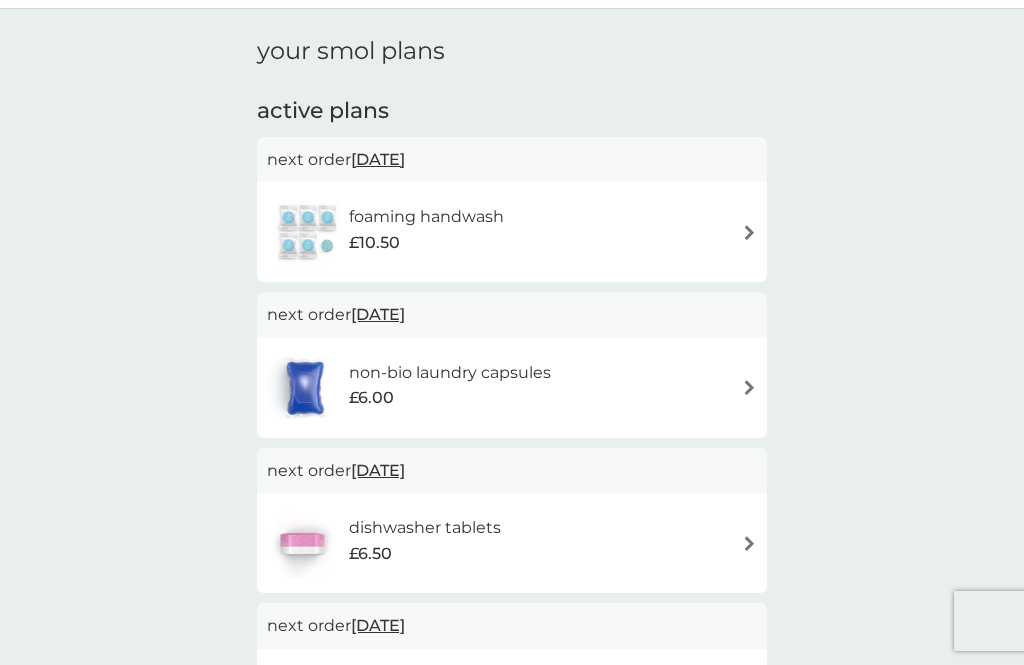 click at bounding box center [749, 232] 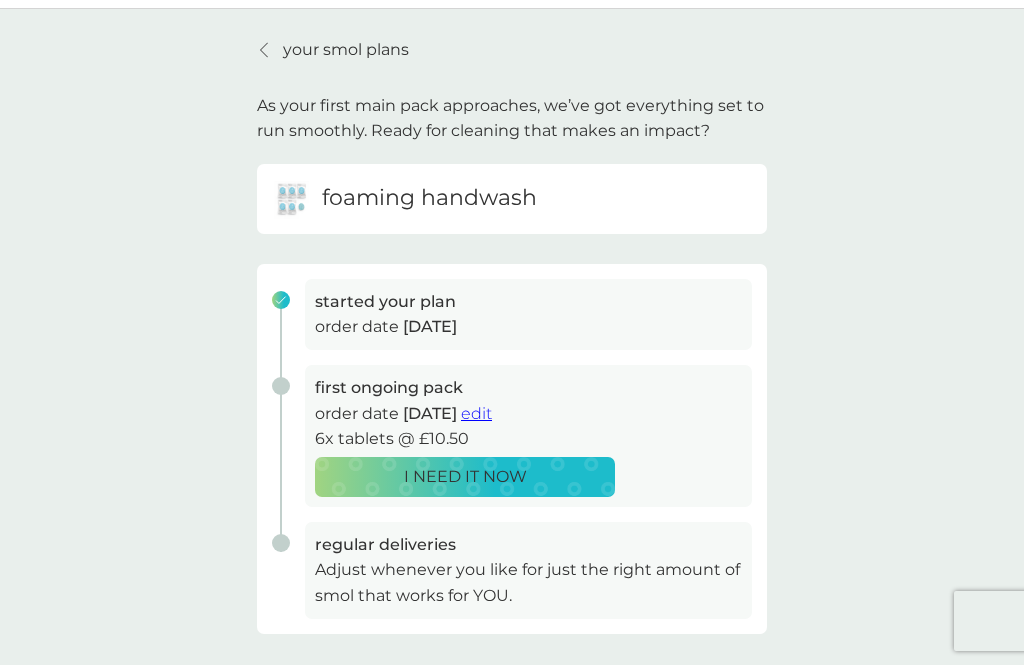 scroll, scrollTop: 0, scrollLeft: 0, axis: both 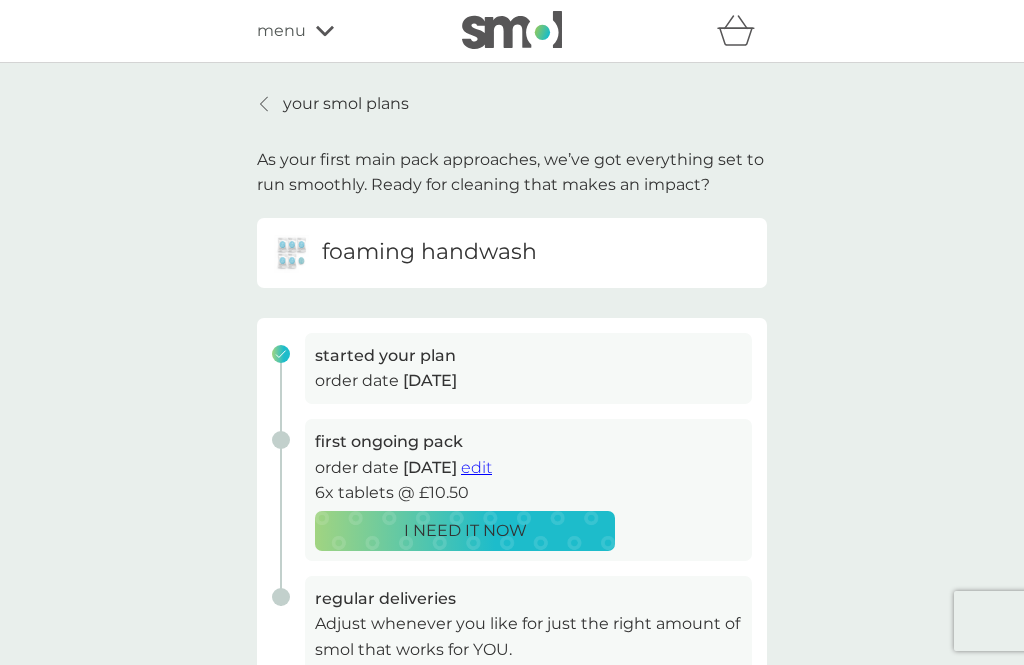 click on "edit" at bounding box center (476, 467) 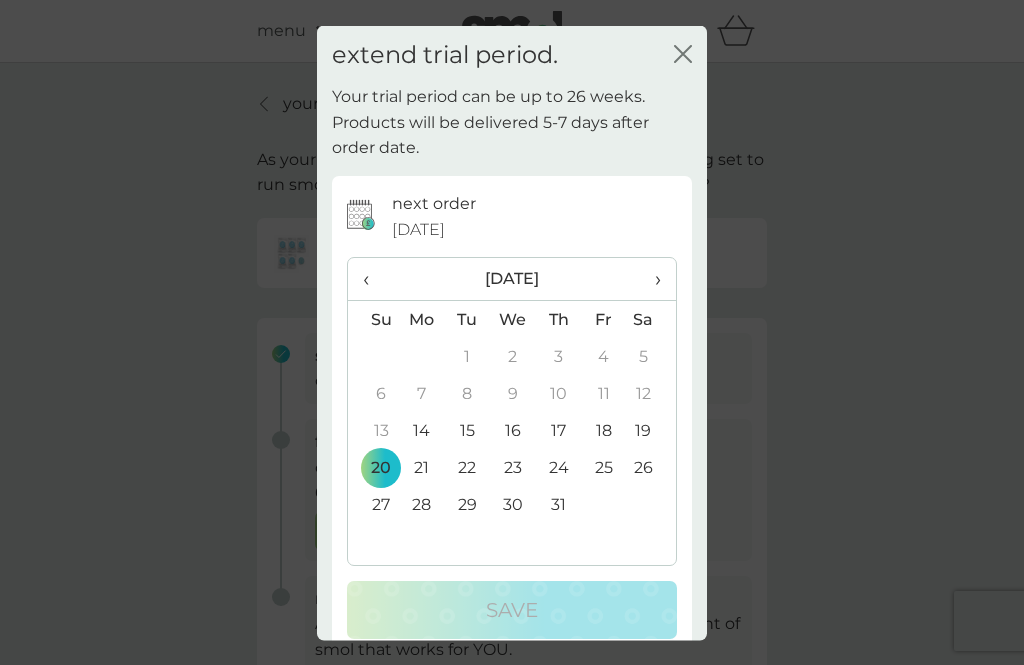click on "Sa" at bounding box center [651, 319] 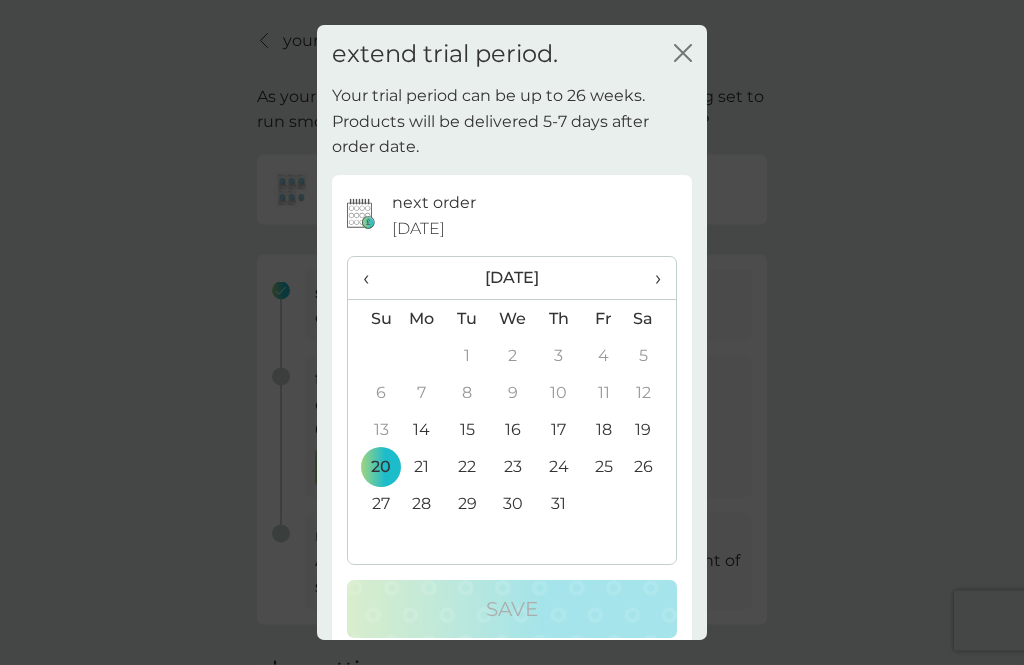 scroll, scrollTop: 60, scrollLeft: 0, axis: vertical 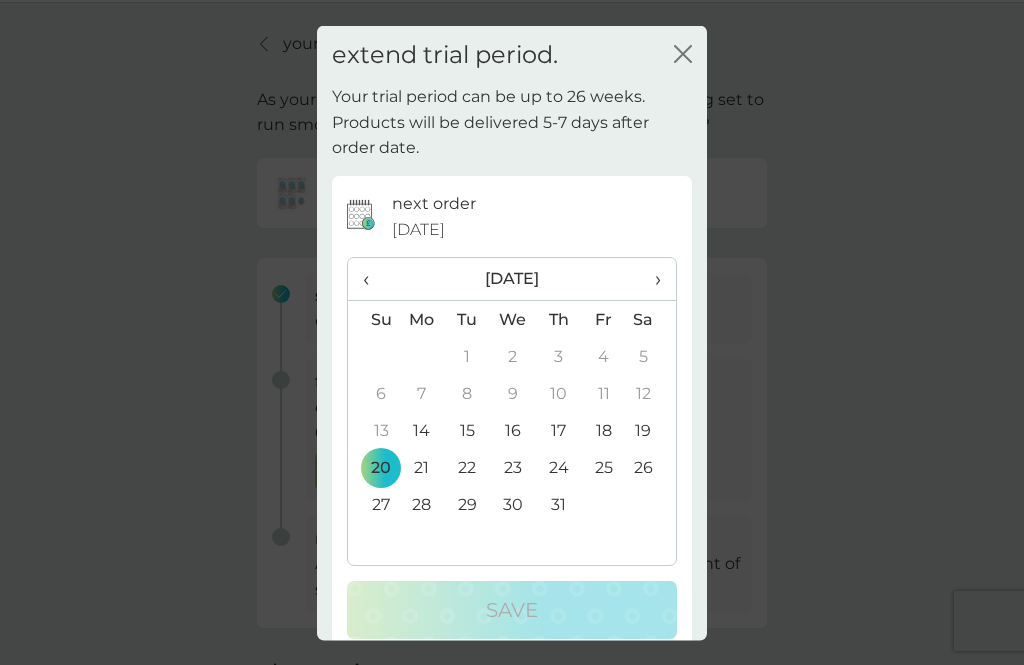 click on "›" at bounding box center [651, 279] 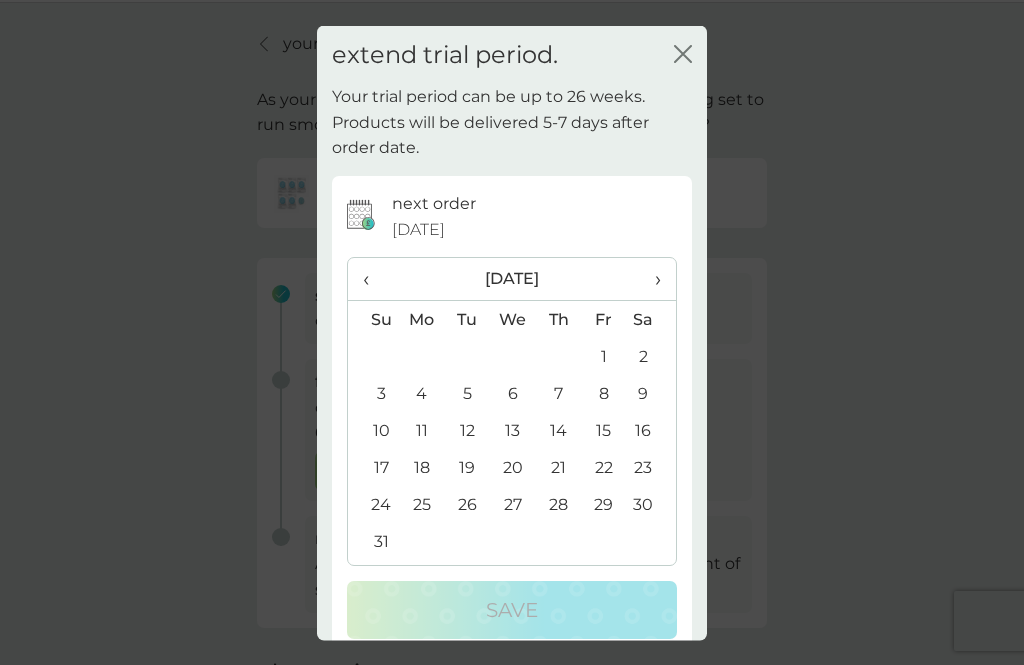 click on "›" at bounding box center (651, 279) 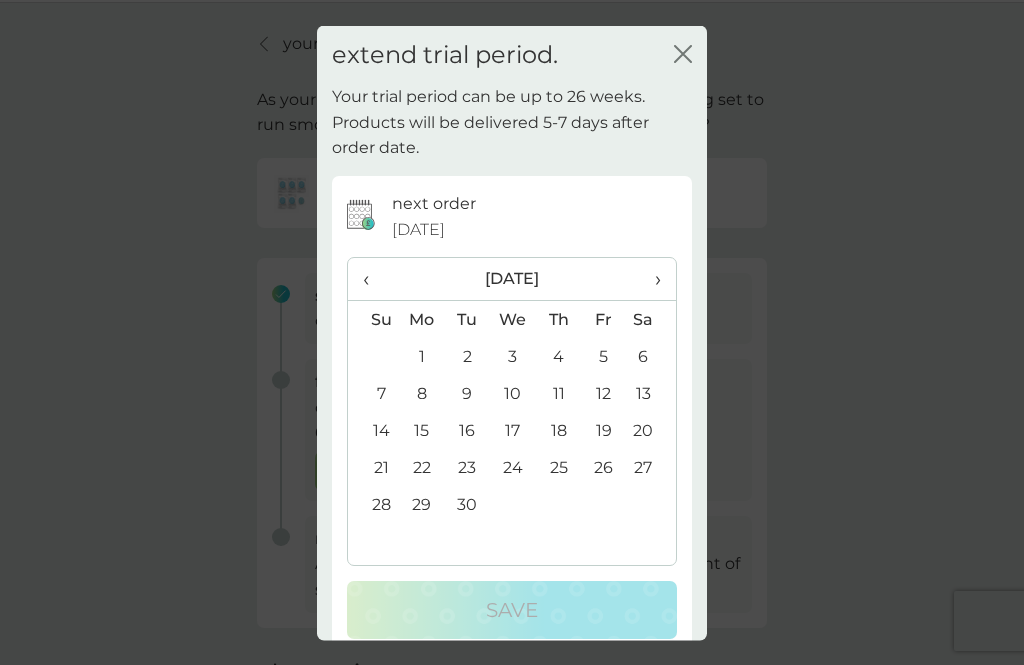 click on "1" at bounding box center [422, 356] 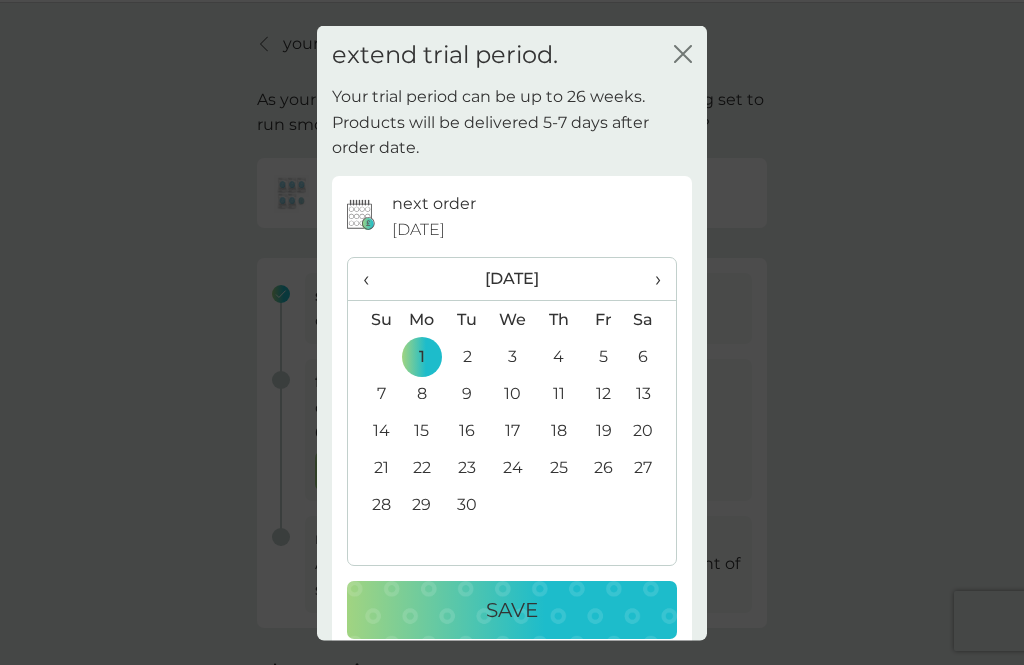 click on "Save" at bounding box center [512, 610] 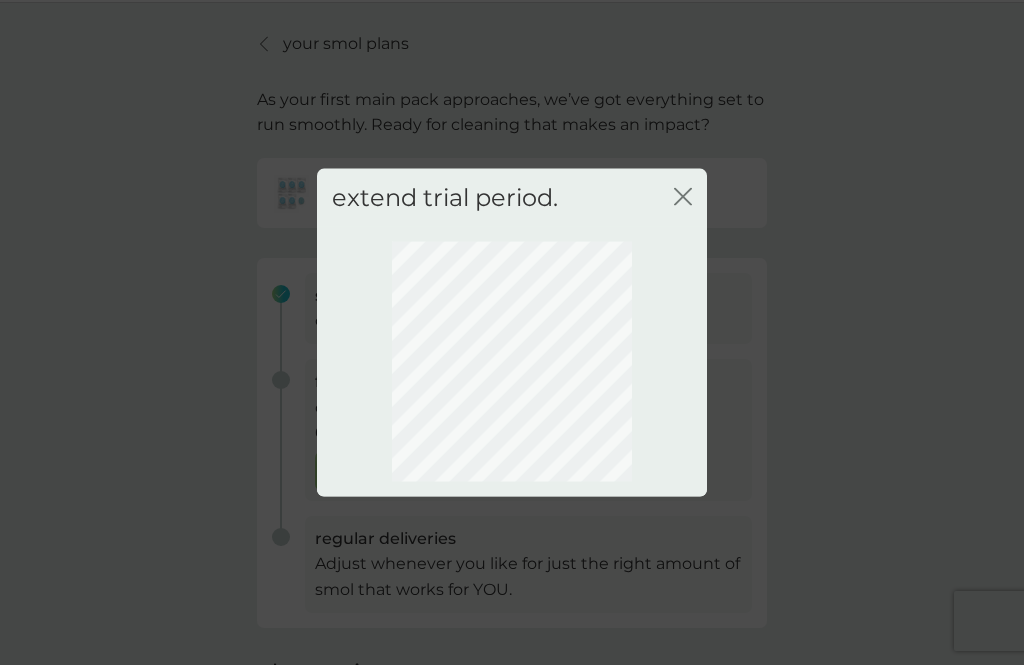 click on "close" 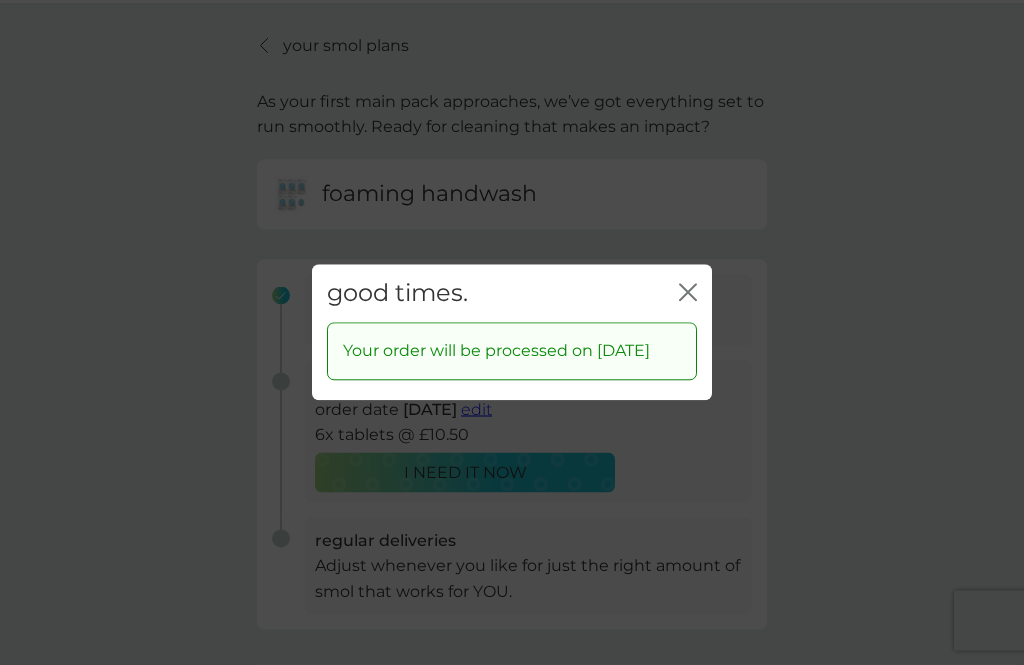 click on "close" 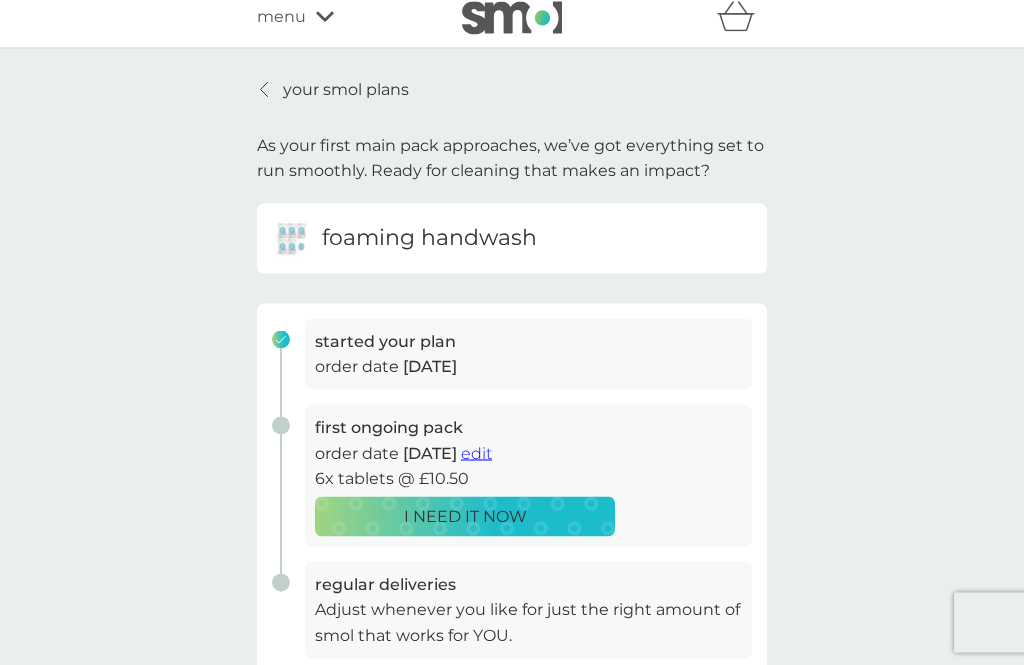 scroll, scrollTop: 0, scrollLeft: 0, axis: both 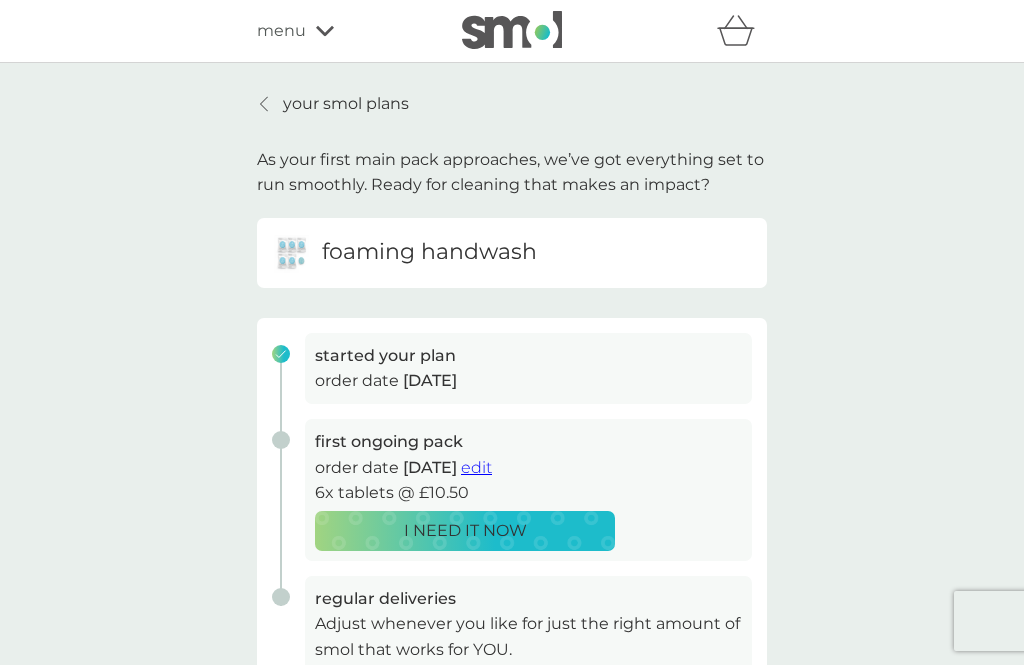 click on "your smol plans" at bounding box center (346, 104) 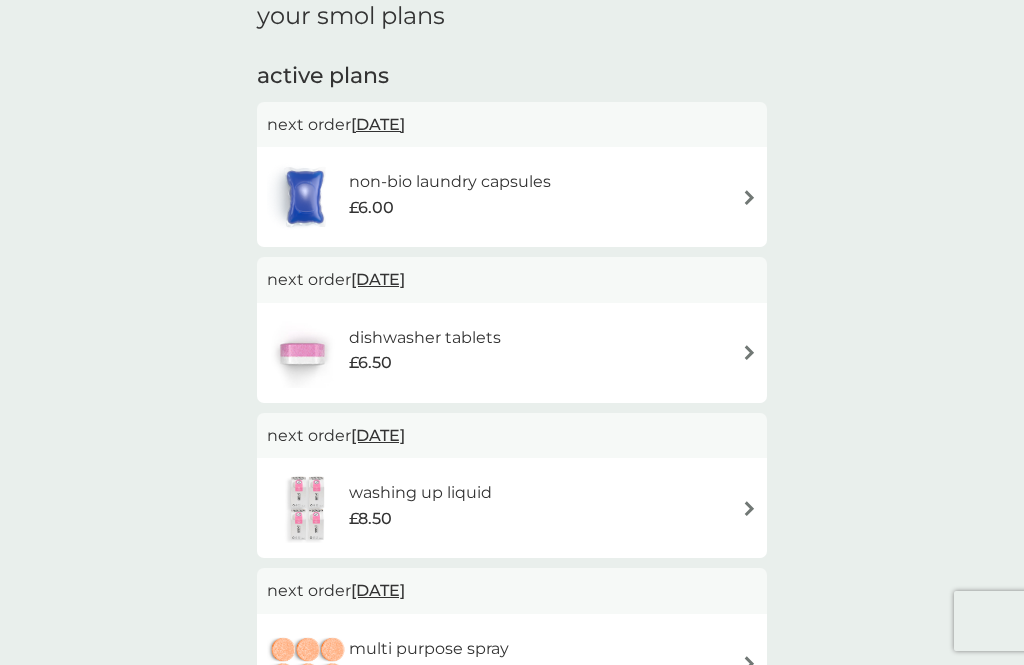 scroll, scrollTop: 85, scrollLeft: 0, axis: vertical 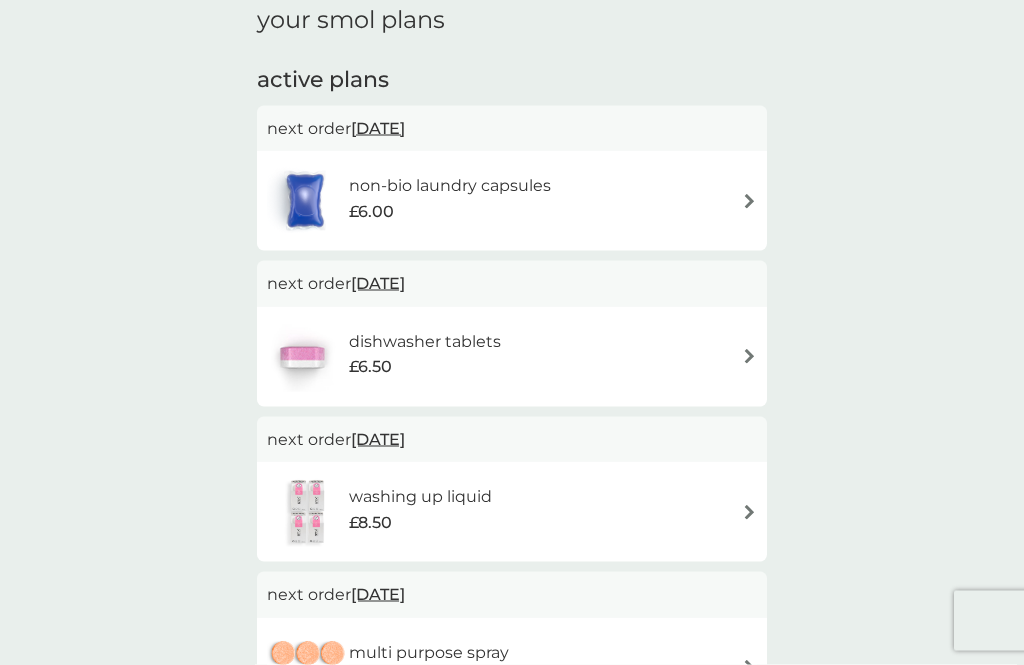 click on "non-bio laundry capsules £6.00" at bounding box center [512, 201] 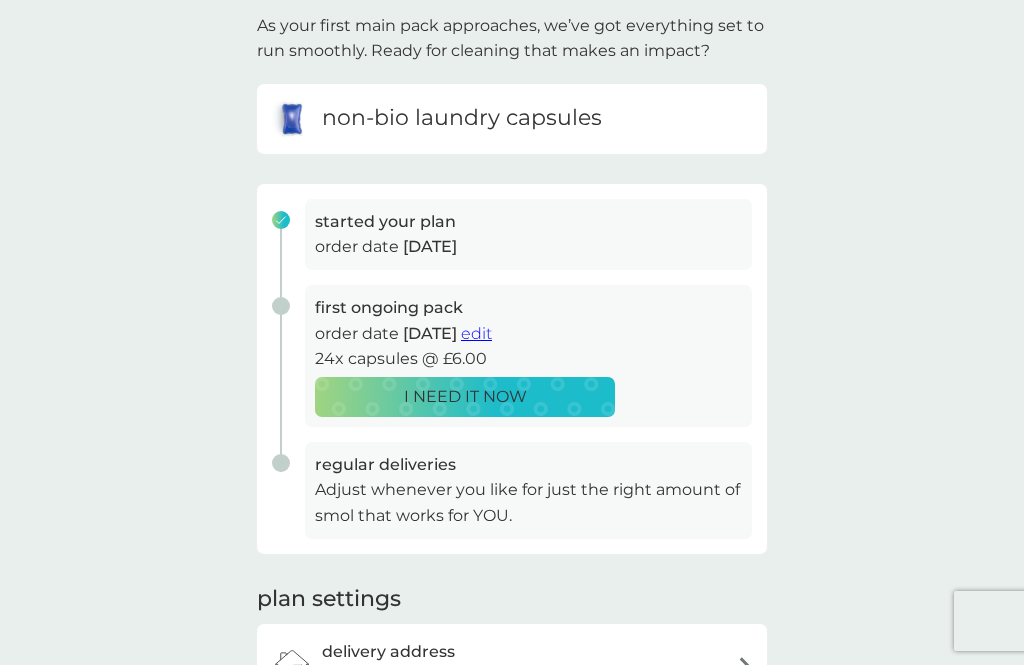 scroll, scrollTop: 131, scrollLeft: 0, axis: vertical 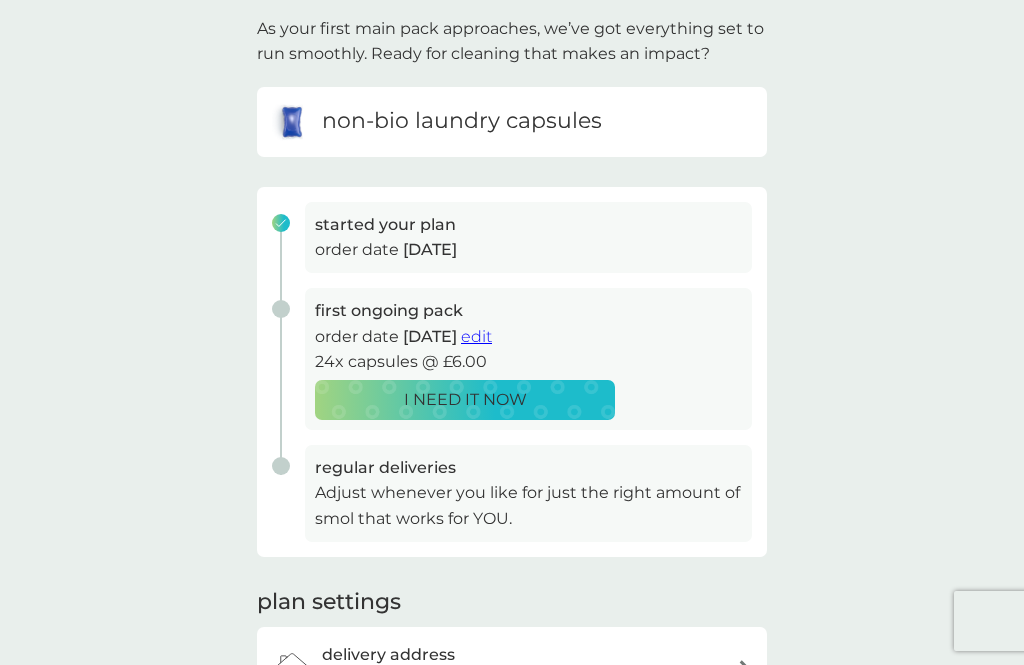 click on "edit" at bounding box center [476, 336] 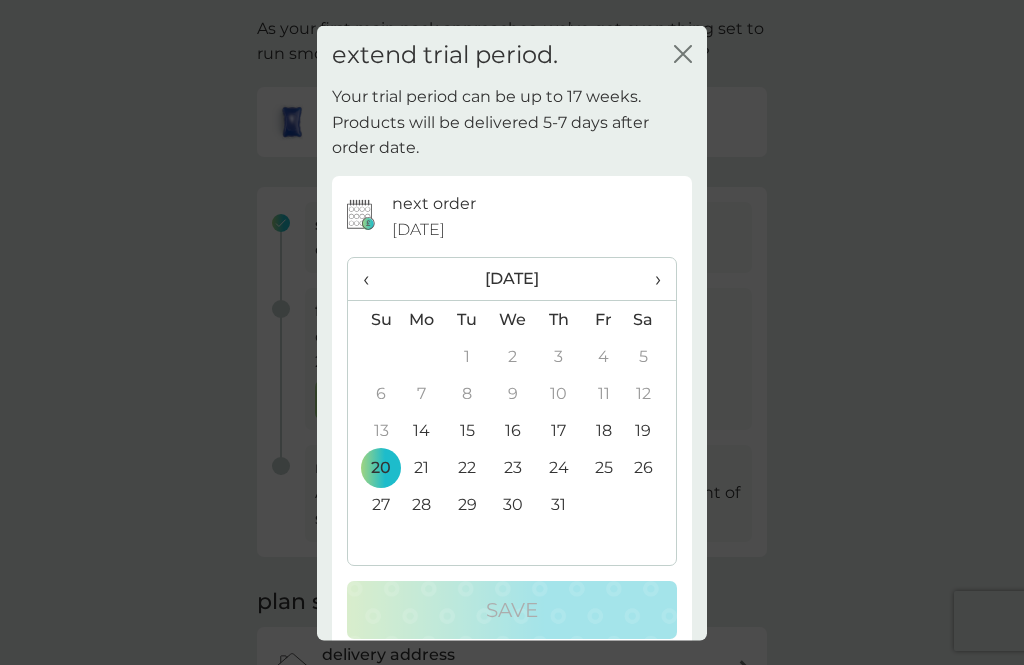 click on "›" at bounding box center (651, 279) 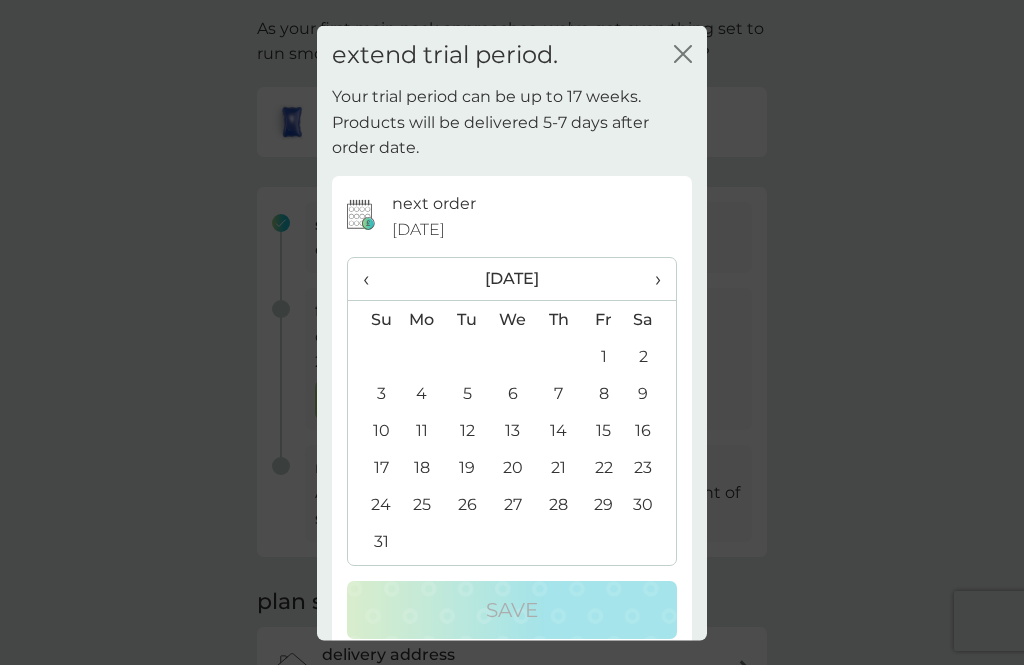 click on "›" at bounding box center [651, 279] 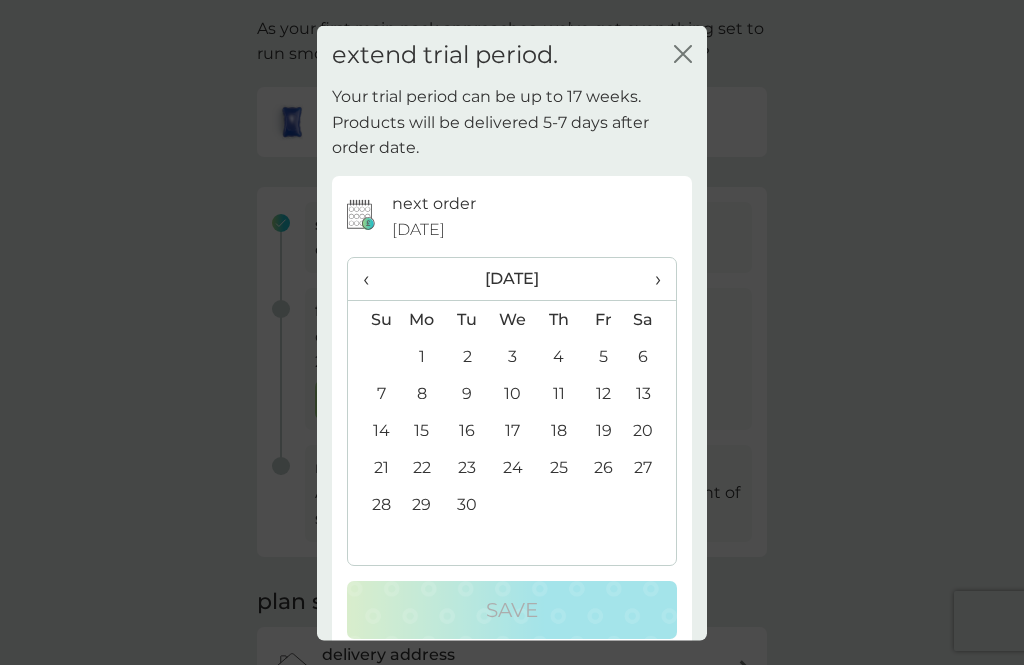 click on "1" at bounding box center [422, 356] 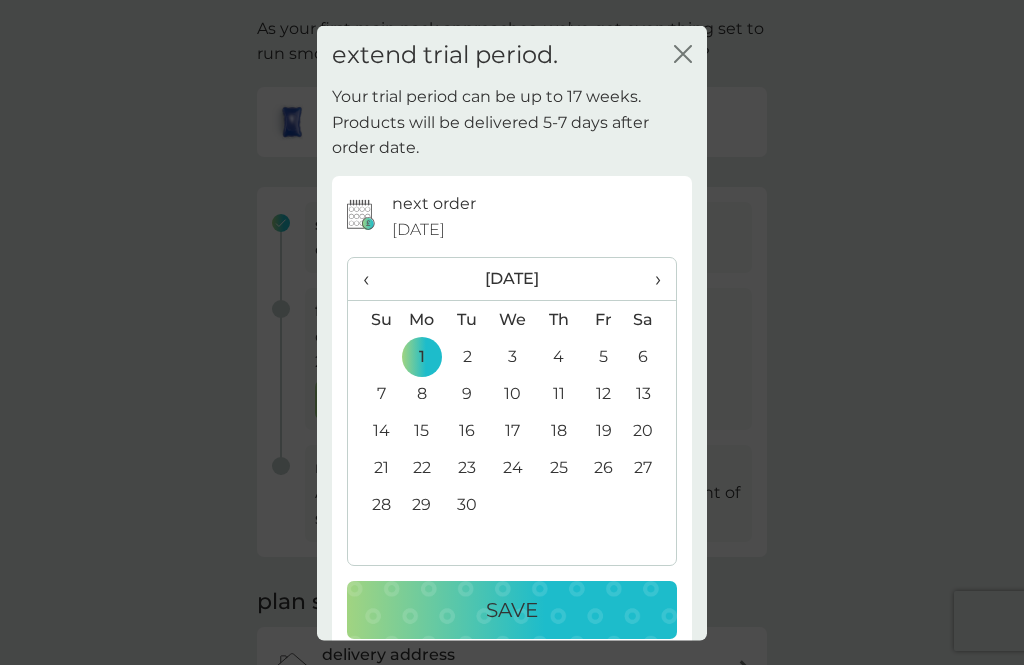 click on "Save" at bounding box center [512, 610] 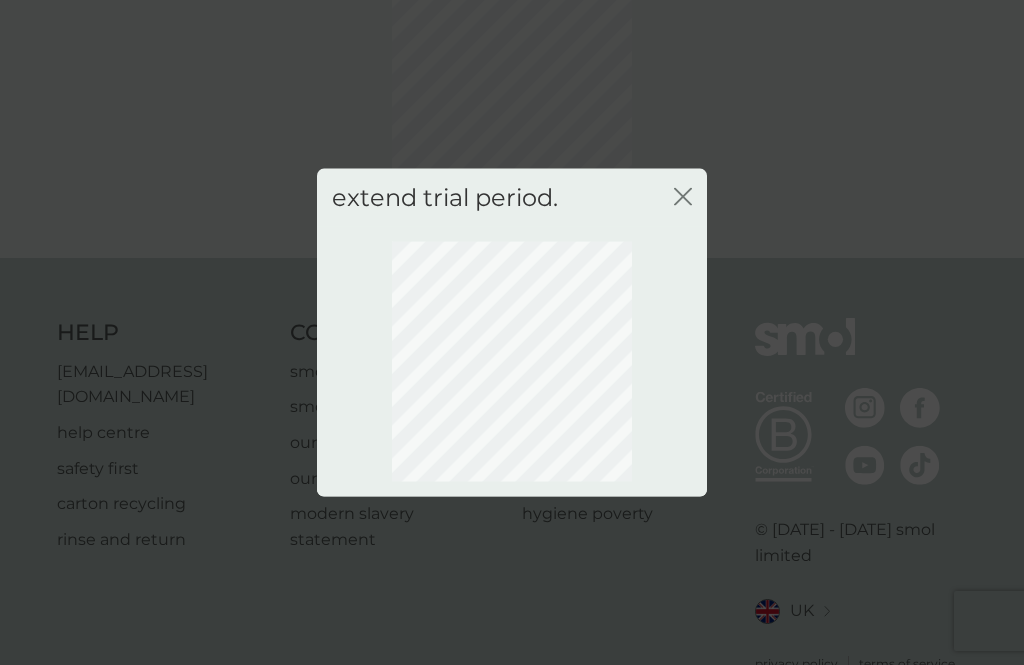 scroll, scrollTop: 108, scrollLeft: 0, axis: vertical 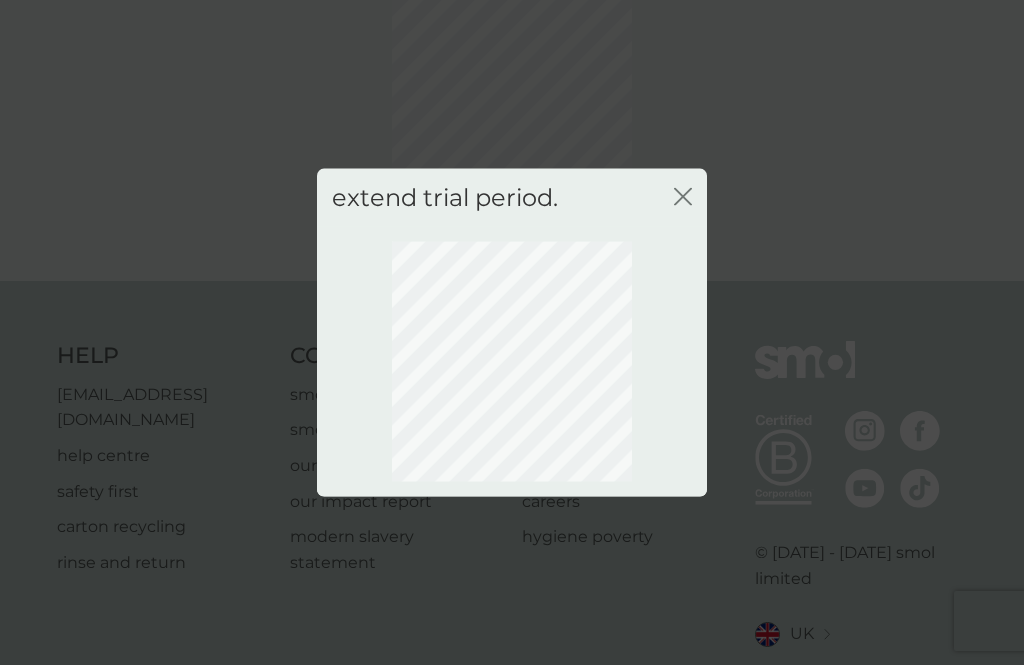 click on "close" 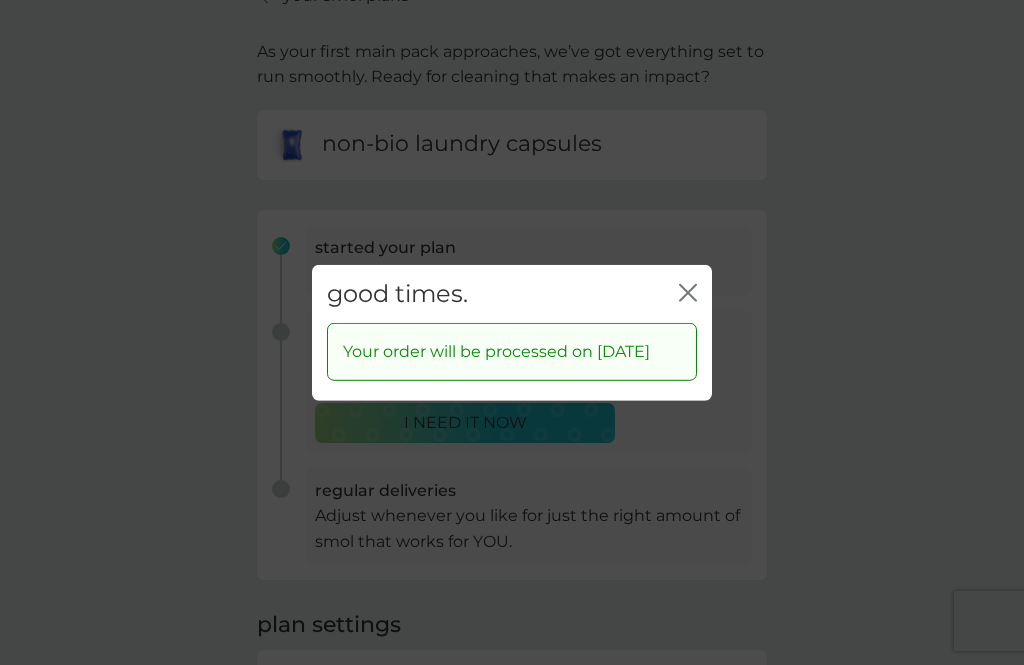 click on "close" 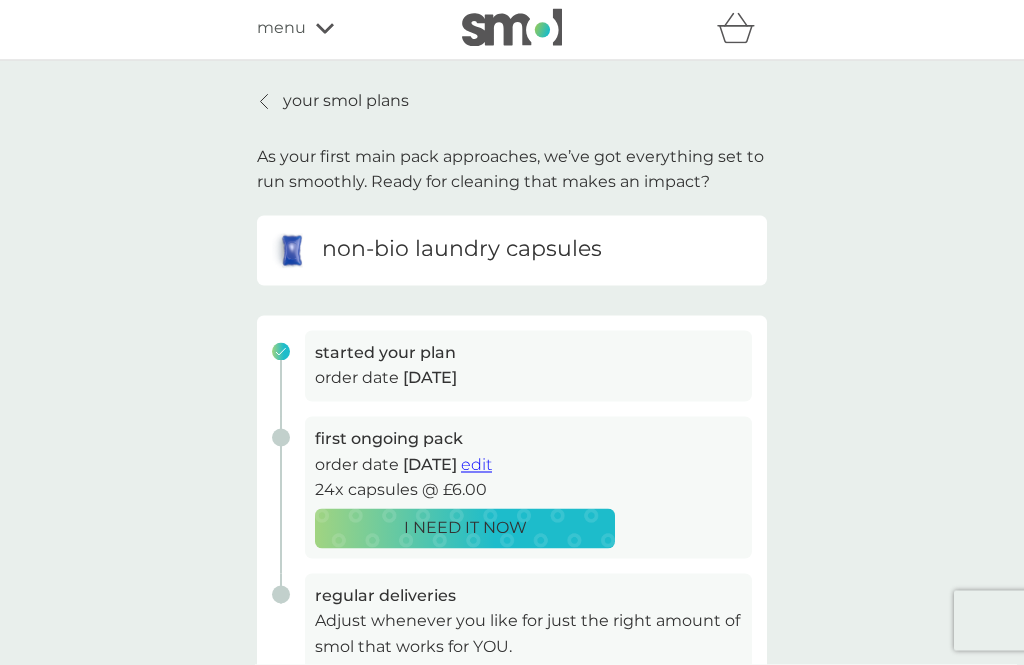 scroll, scrollTop: 61, scrollLeft: 0, axis: vertical 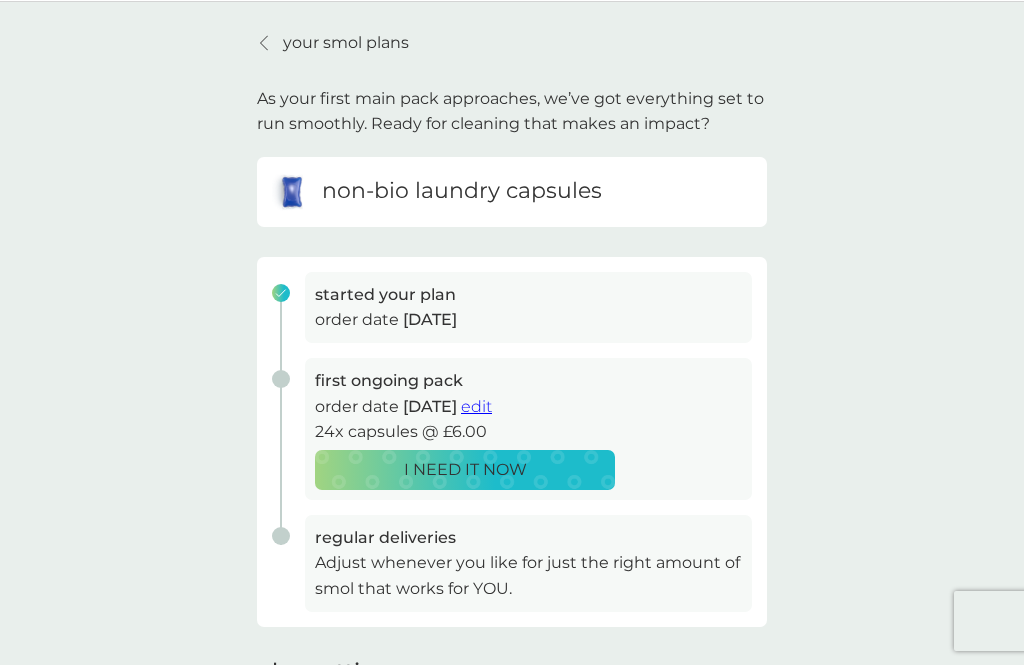 click on "your smol plans" at bounding box center (346, 43) 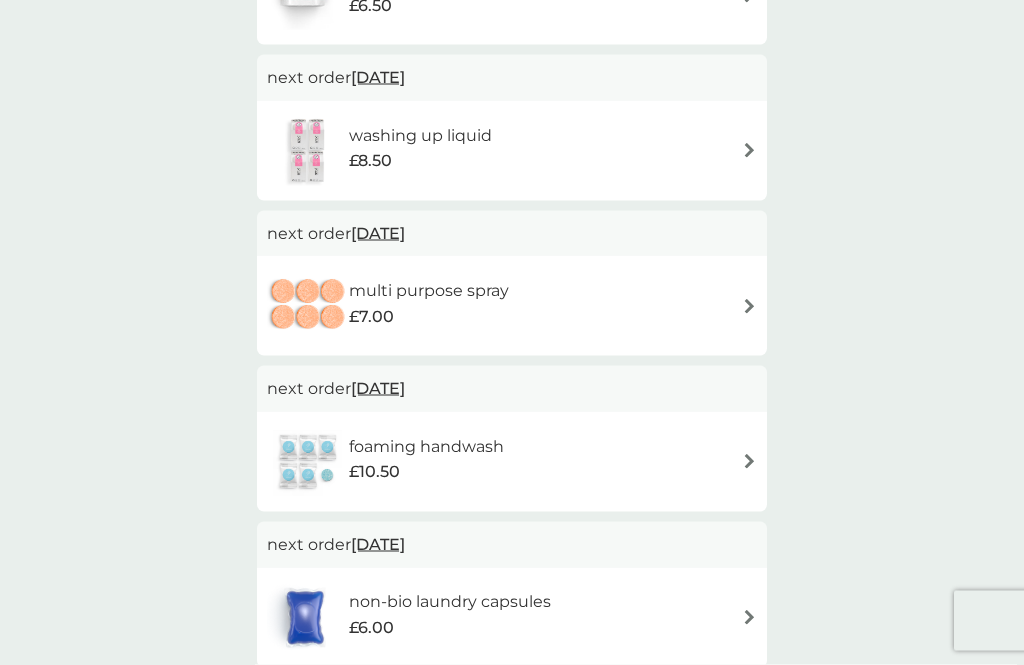 scroll, scrollTop: 284, scrollLeft: 0, axis: vertical 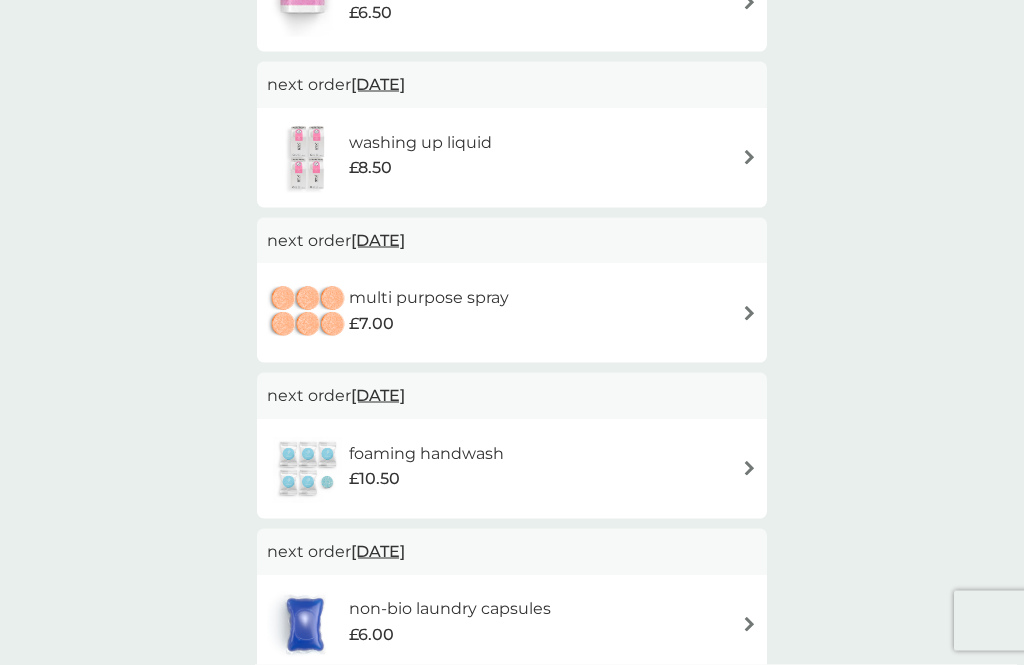 click at bounding box center (749, 313) 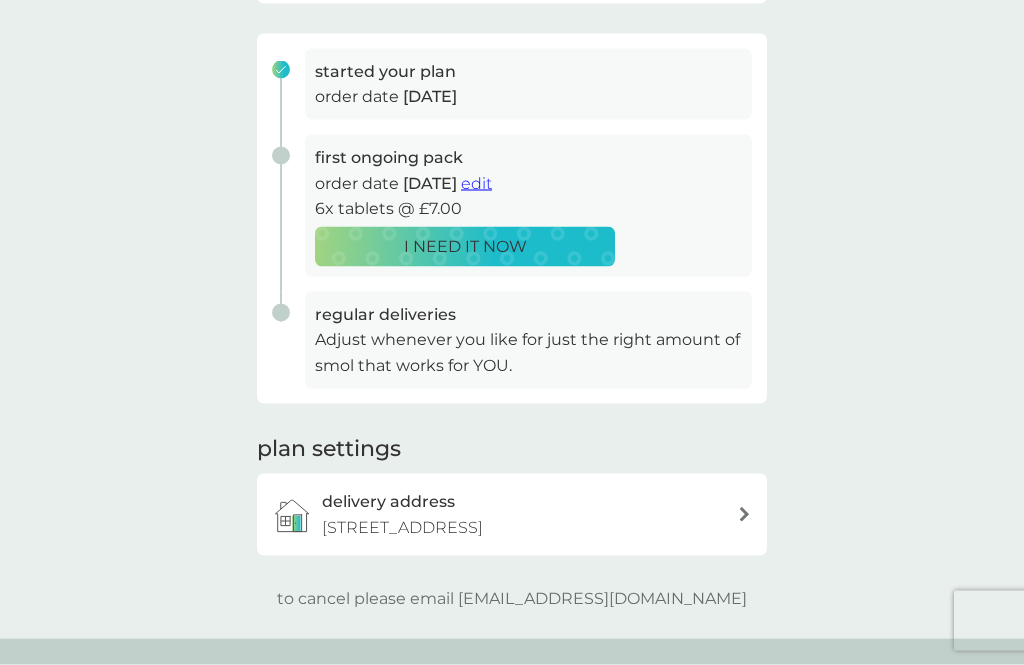 scroll, scrollTop: 0, scrollLeft: 0, axis: both 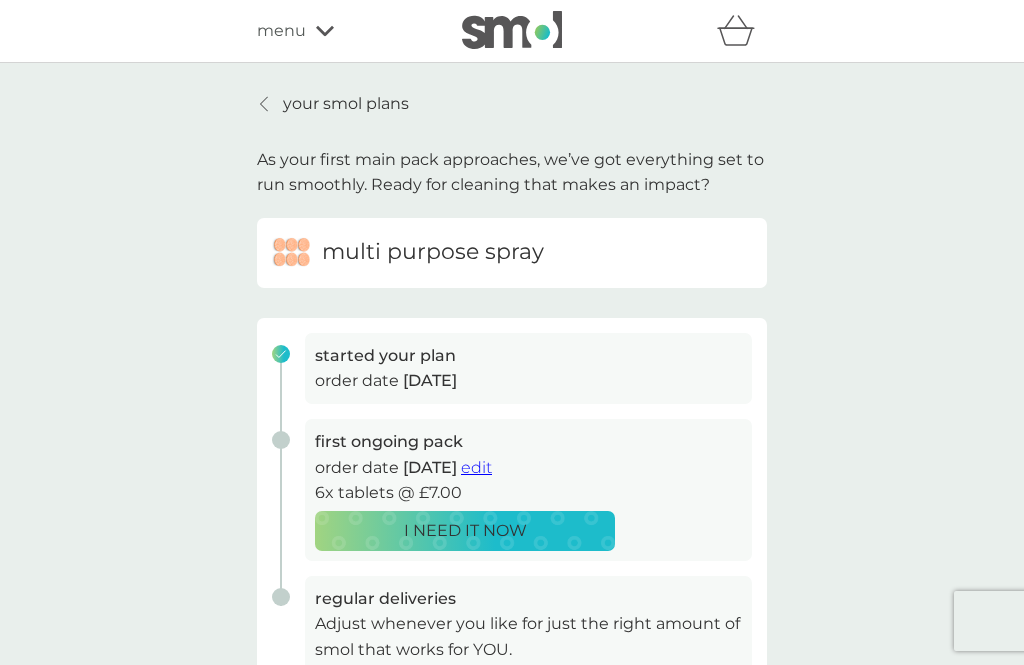 click on "edit" at bounding box center (476, 467) 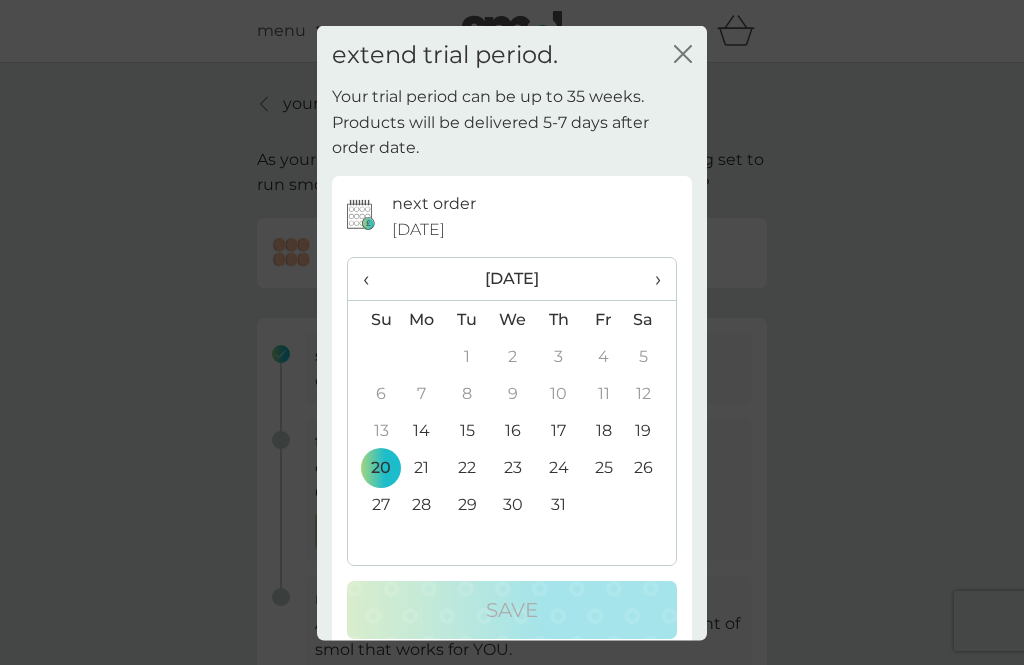 click on "›" at bounding box center [651, 279] 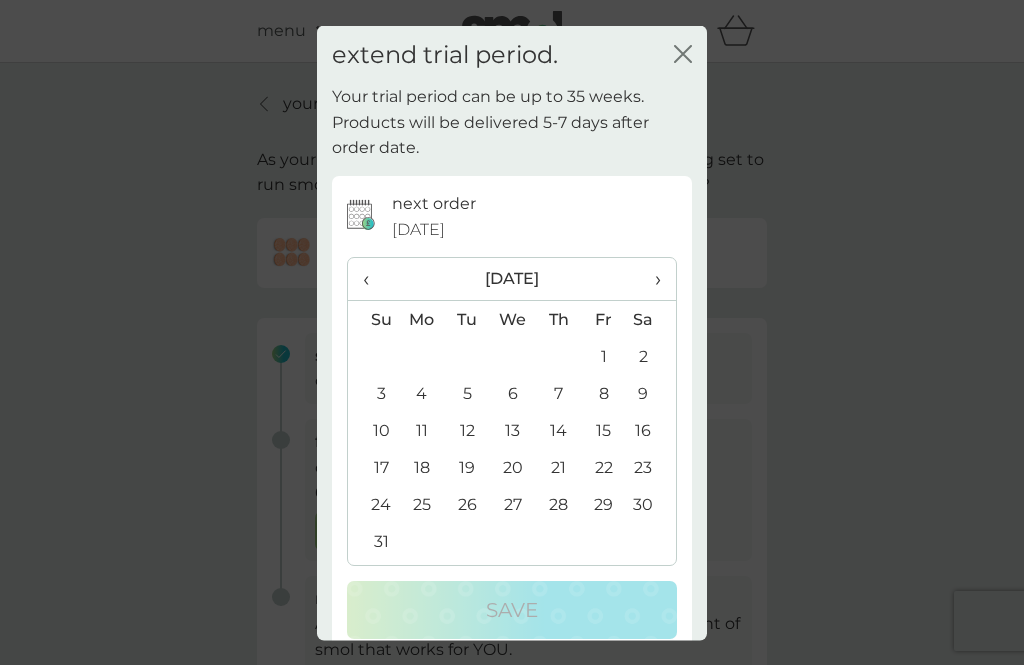 click on "›" at bounding box center (651, 279) 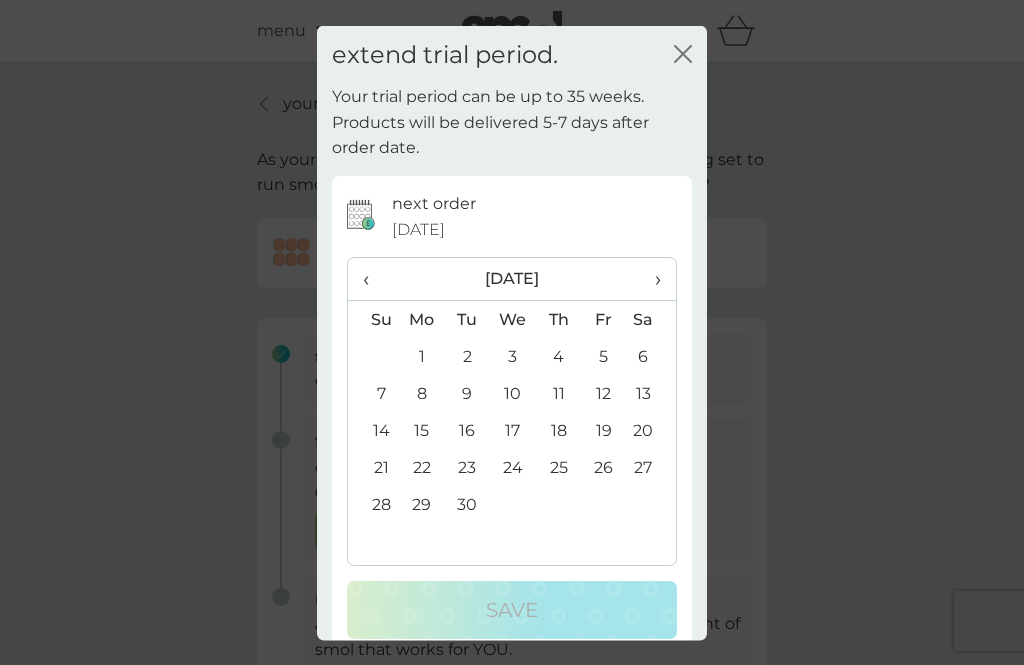 click on "1" at bounding box center (422, 356) 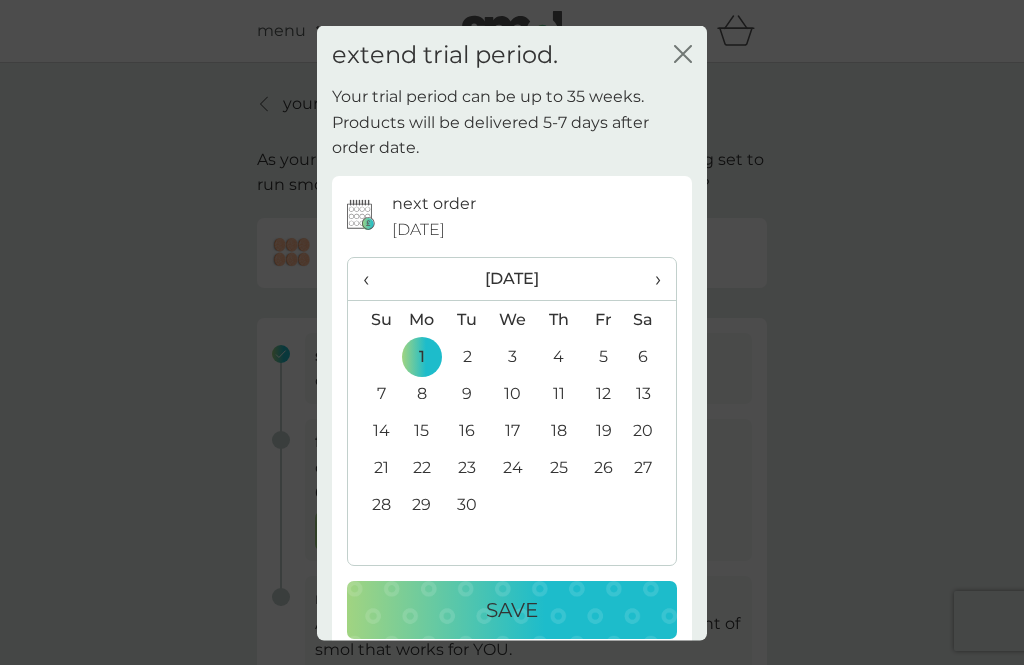 click on "Save" at bounding box center (512, 610) 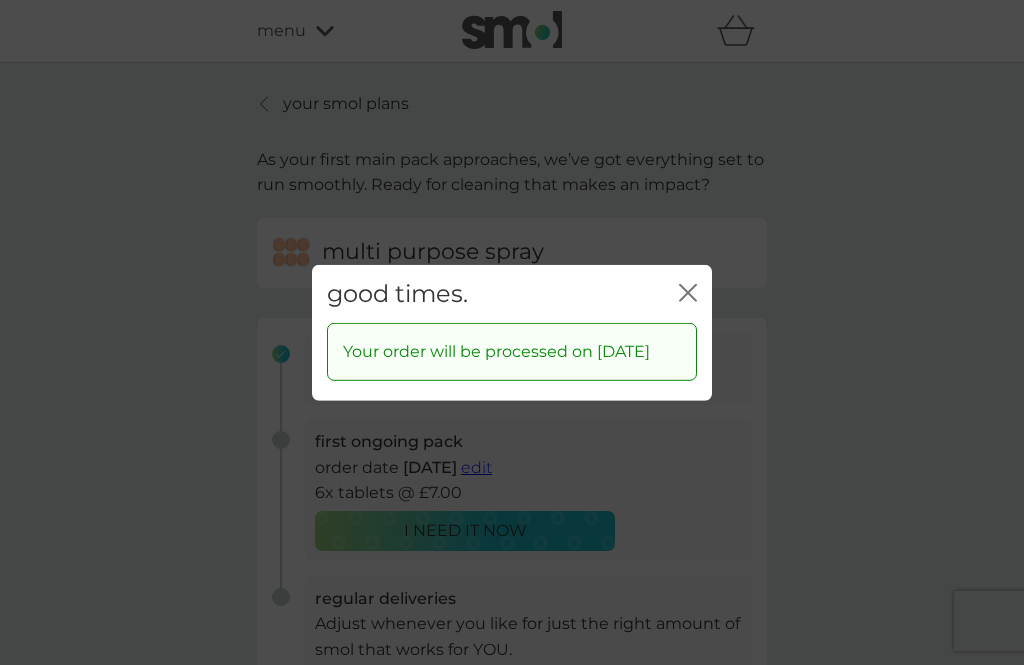 click on "close" 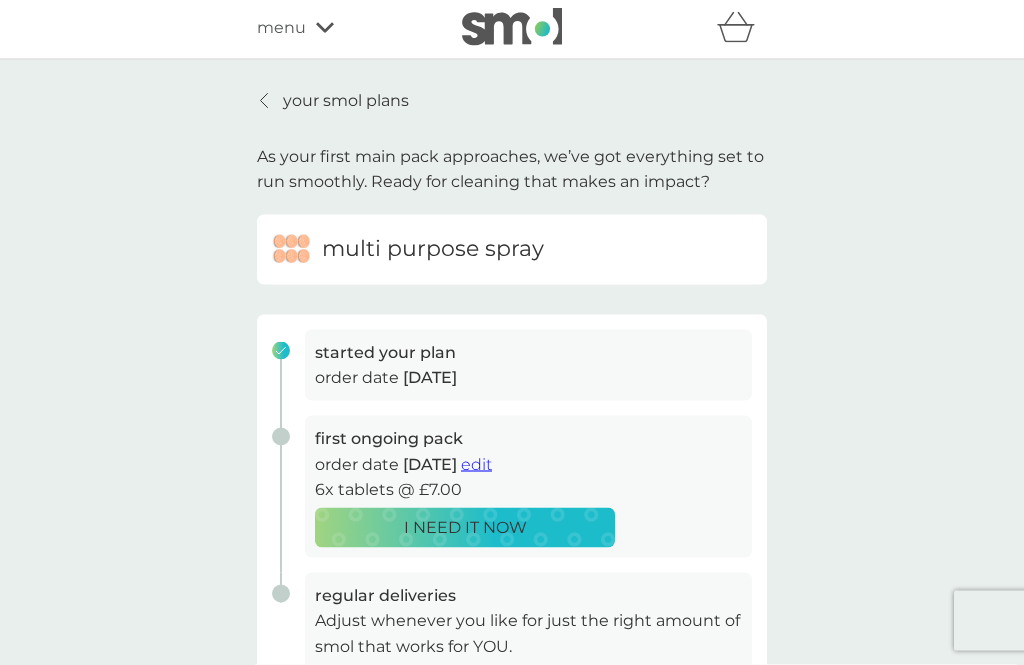 scroll, scrollTop: 0, scrollLeft: 0, axis: both 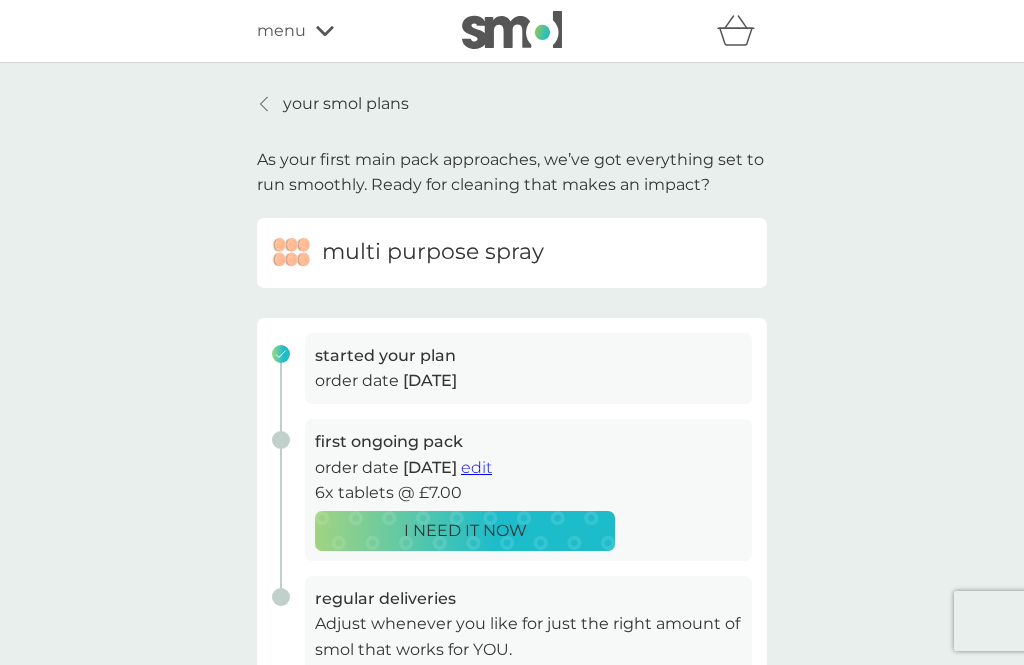 click on "your smol plans" at bounding box center (346, 104) 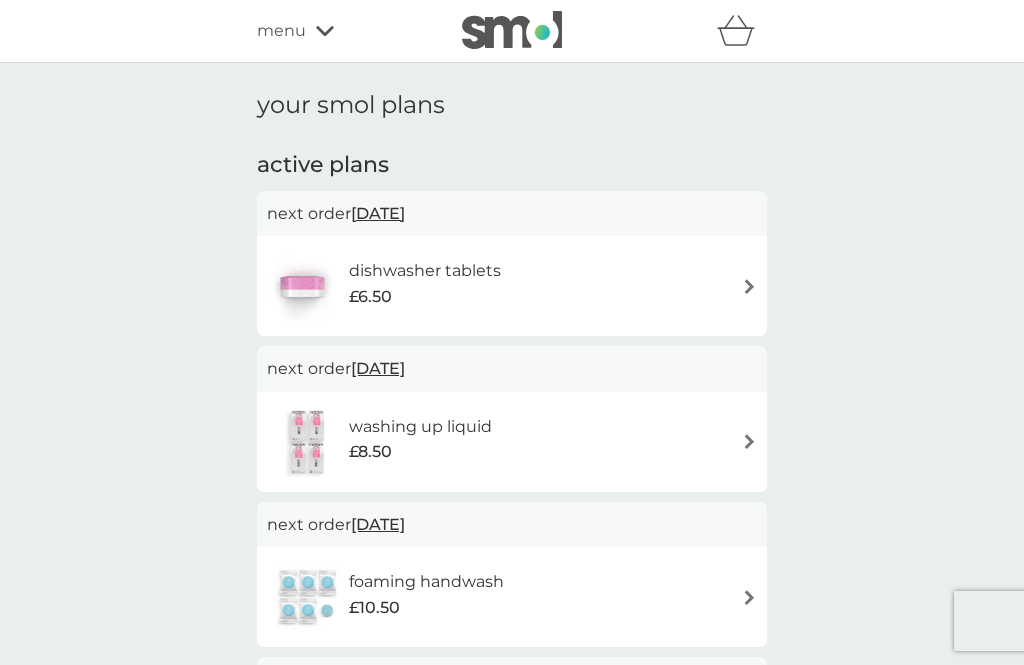scroll, scrollTop: 7, scrollLeft: 0, axis: vertical 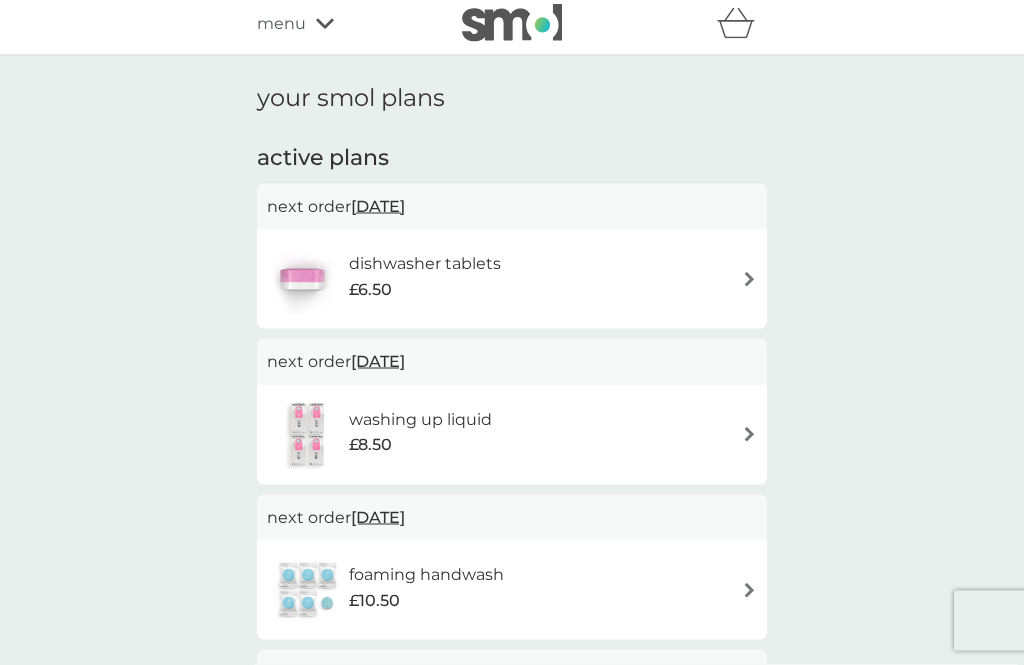 click at bounding box center (749, 279) 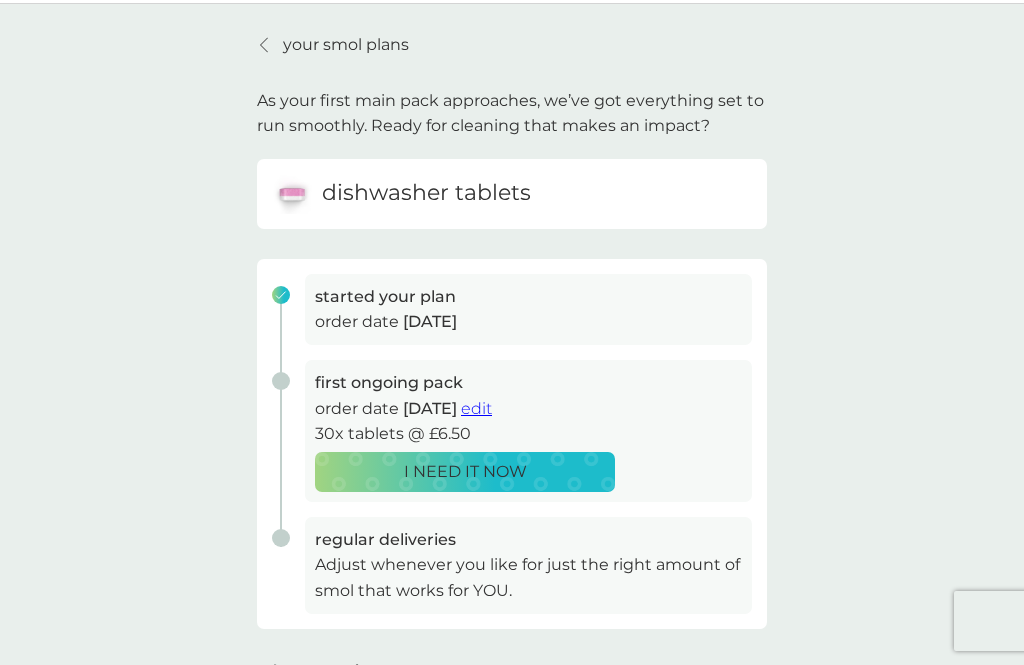scroll, scrollTop: 60, scrollLeft: 0, axis: vertical 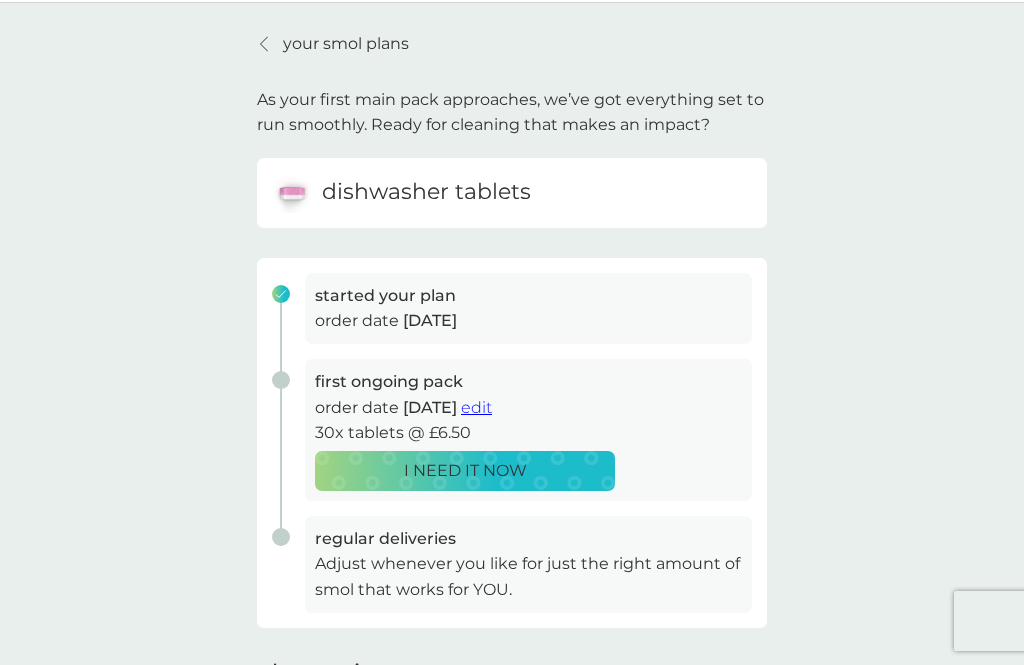 click on "your smol plans" at bounding box center [346, 44] 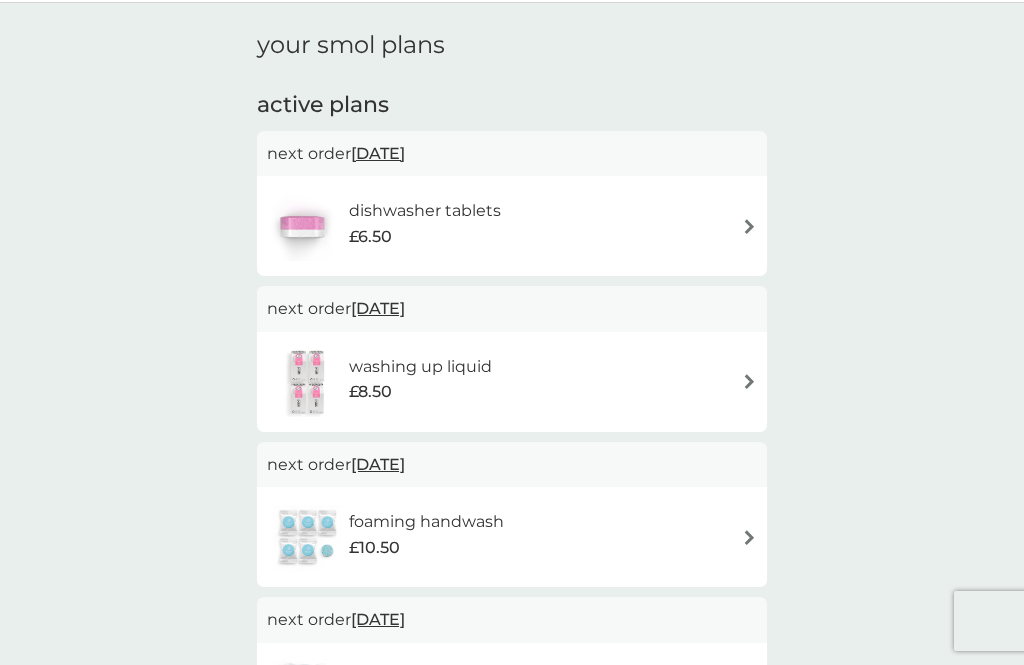 scroll, scrollTop: 0, scrollLeft: 0, axis: both 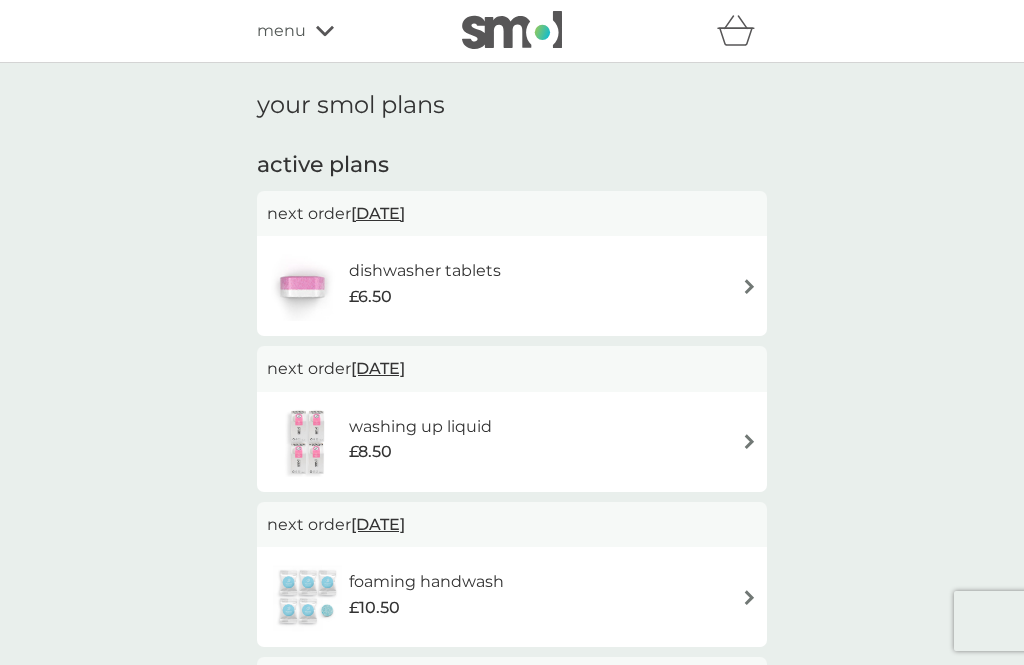 click at bounding box center (749, 441) 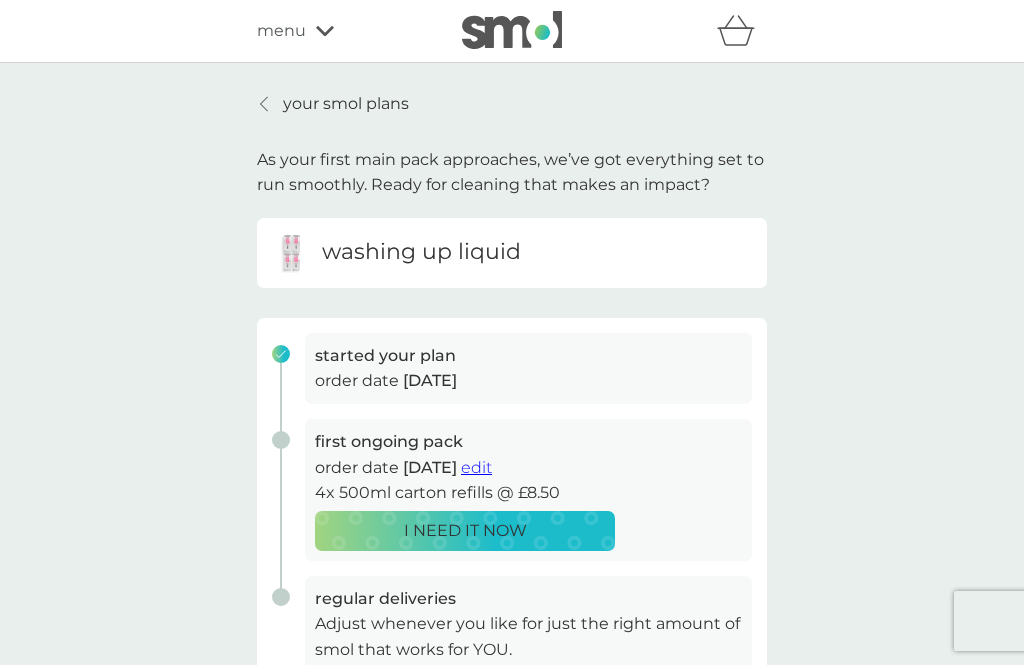 click on "edit" at bounding box center (476, 467) 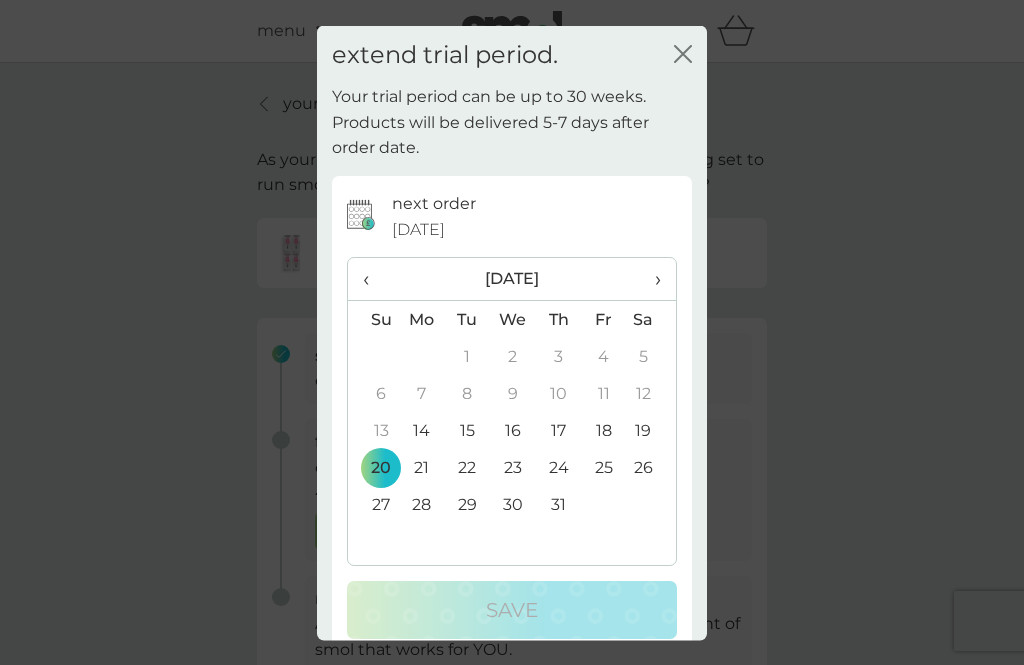 click on "5" at bounding box center (651, 356) 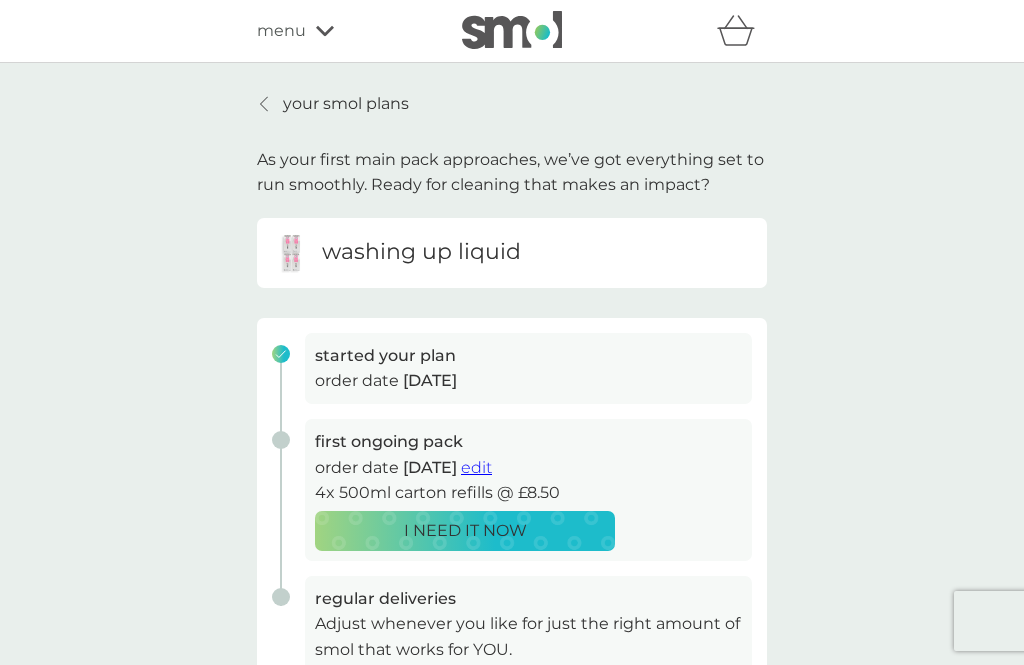 click on "edit" at bounding box center (476, 467) 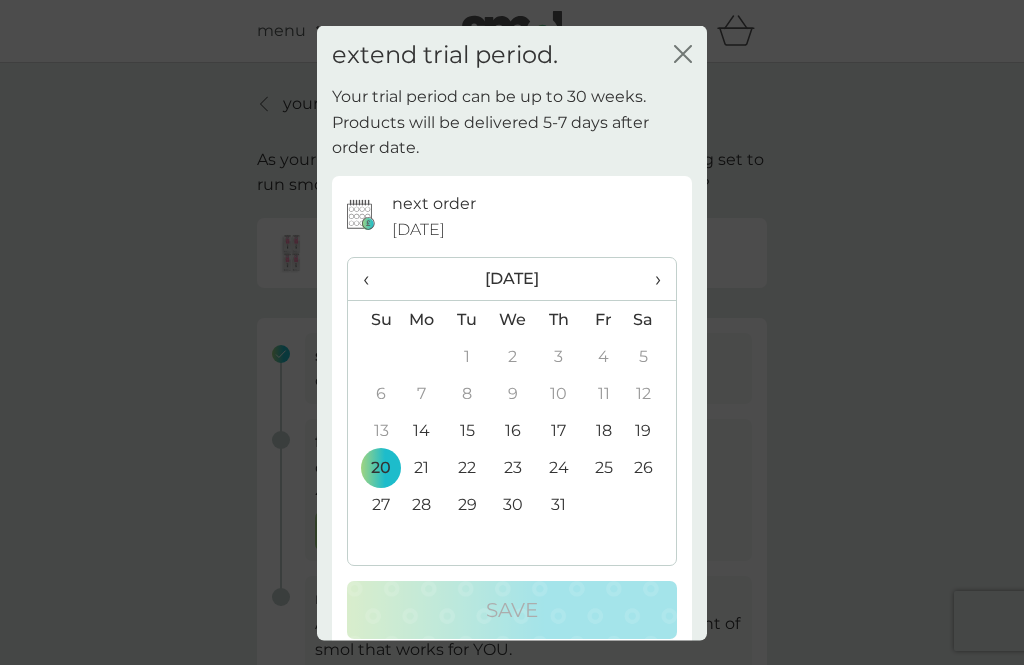 click on "5" at bounding box center [651, 356] 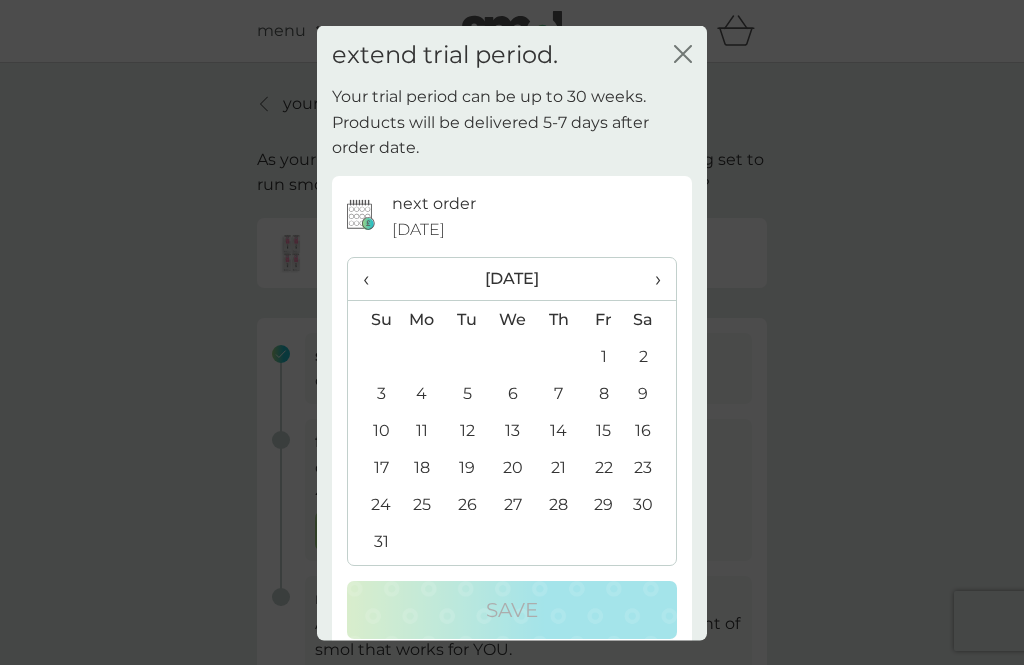 click on "2" at bounding box center [651, 356] 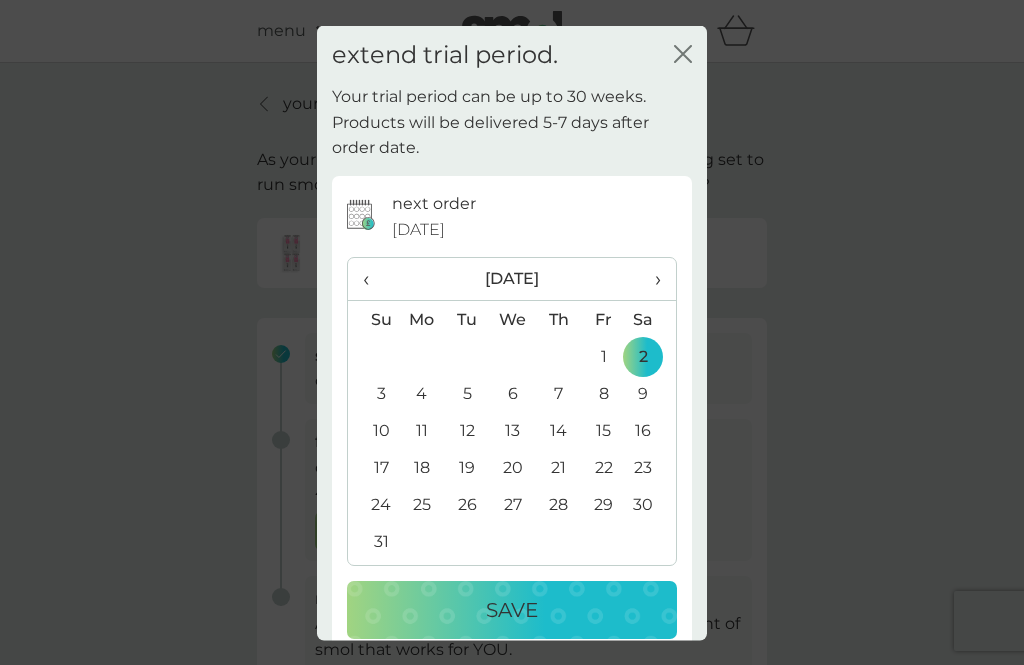 click on "2" at bounding box center [651, 356] 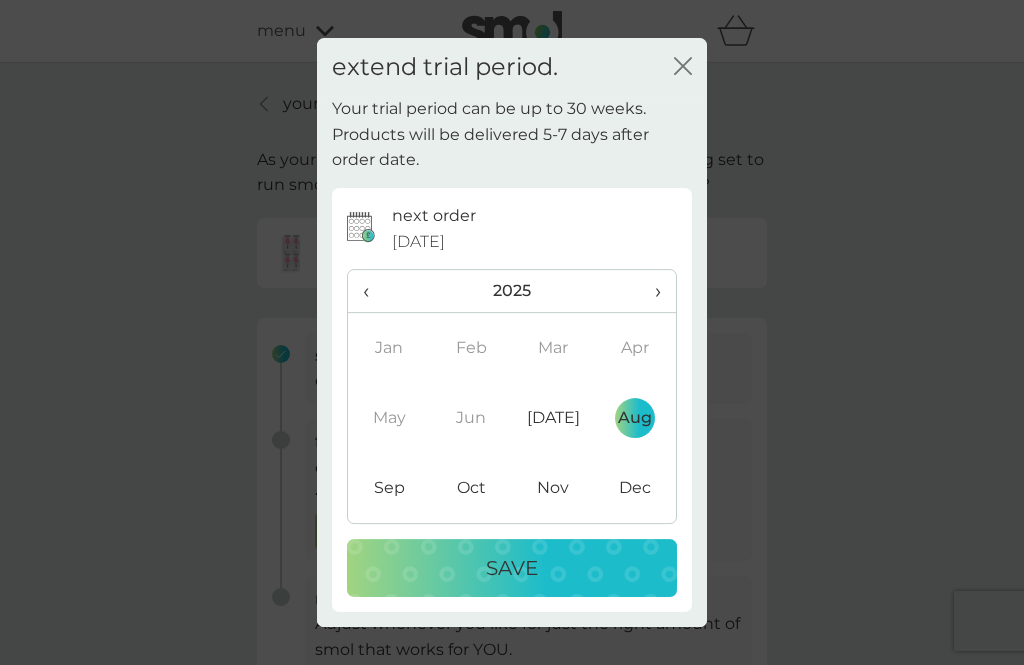 click on "Save" at bounding box center [512, 568] 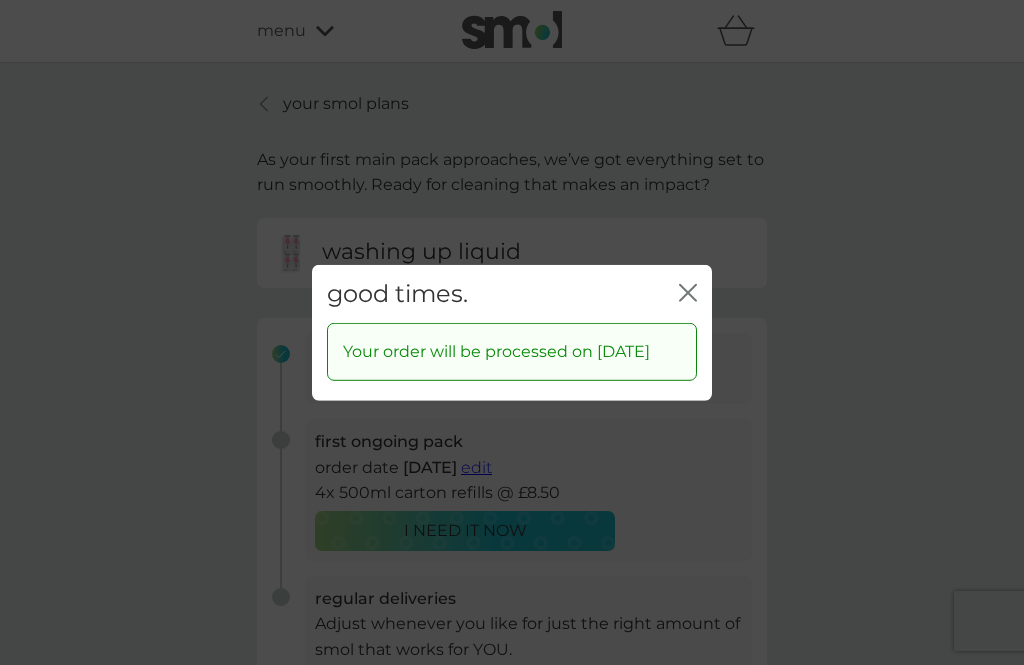 click on "Your order will be processed on [DATE]" at bounding box center (512, 352) 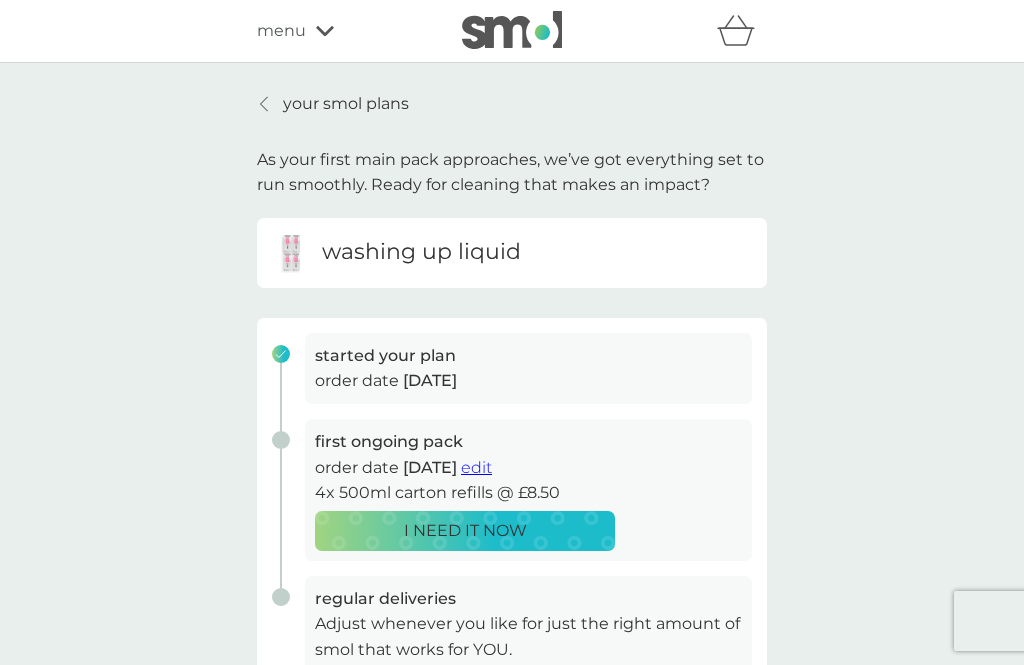 click on "edit" at bounding box center (476, 467) 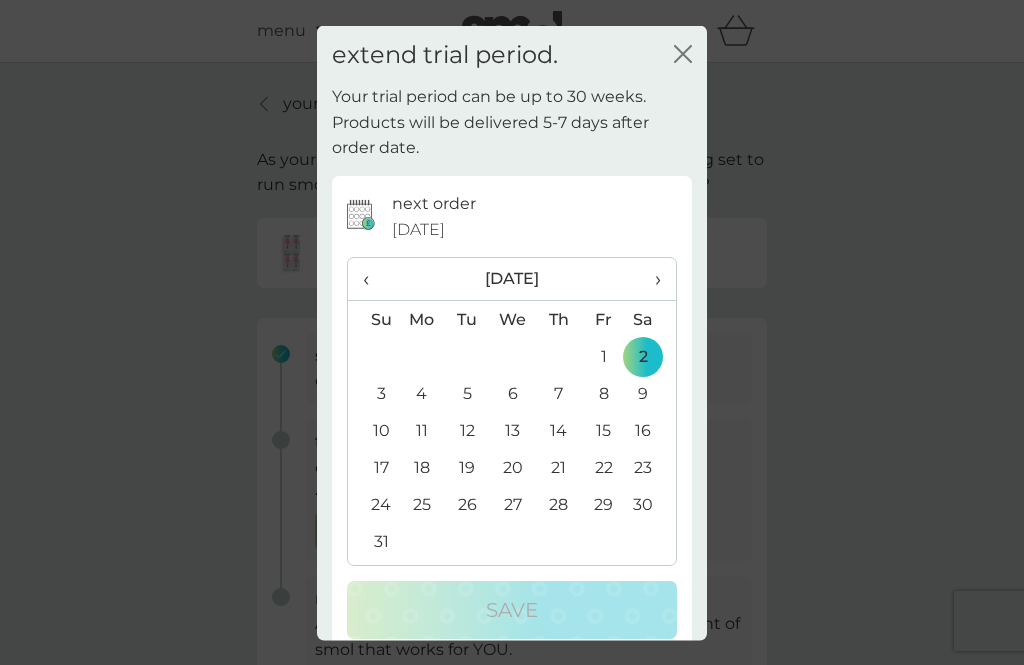 click on "2" at bounding box center (651, 356) 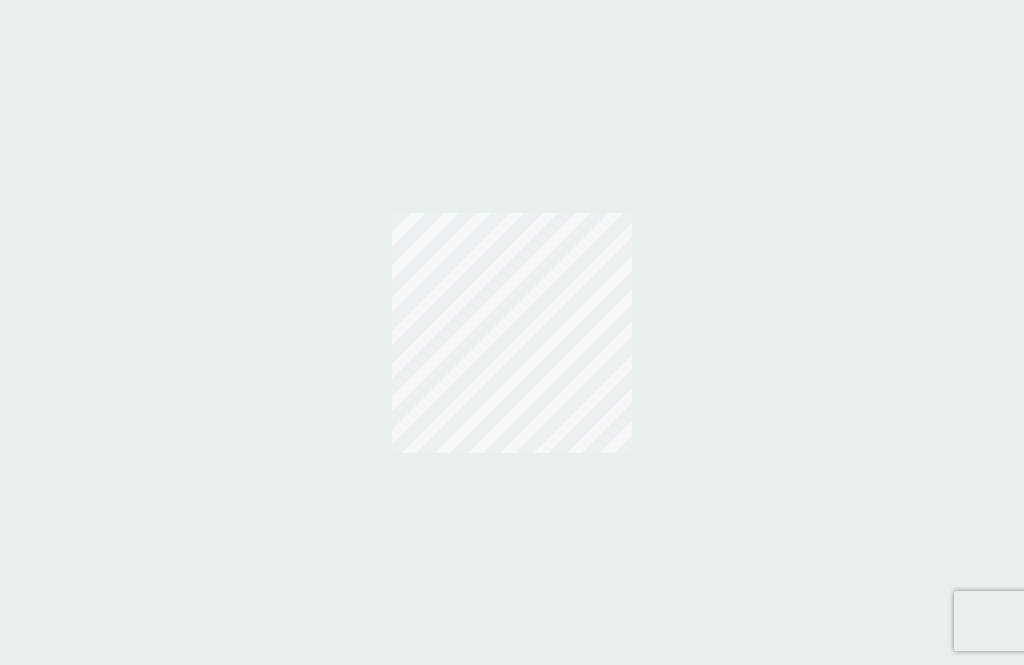scroll, scrollTop: 0, scrollLeft: 0, axis: both 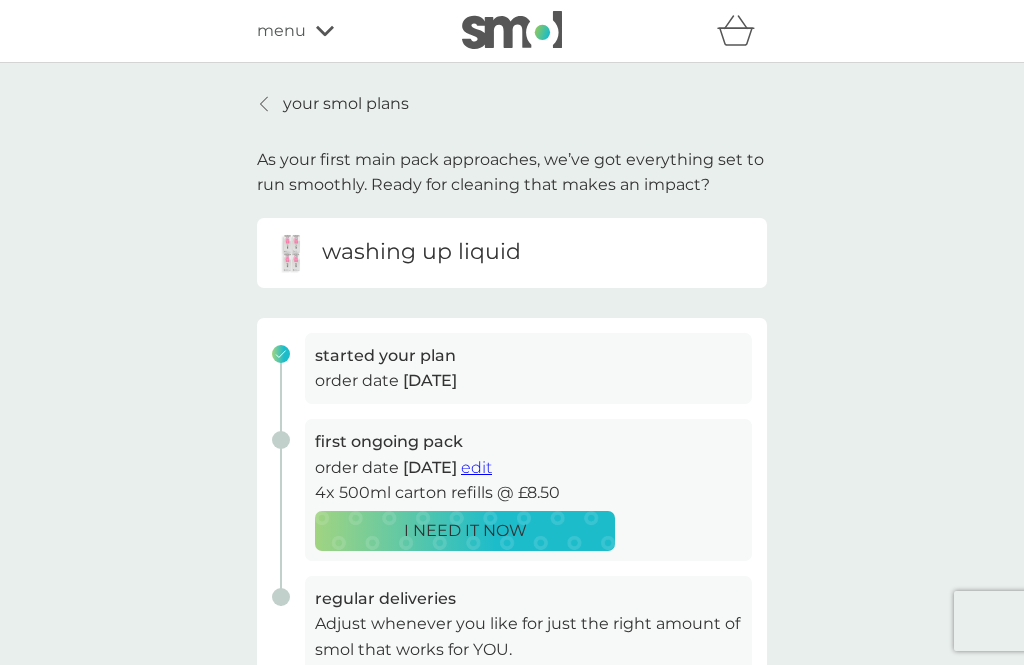 click on "edit" at bounding box center (476, 467) 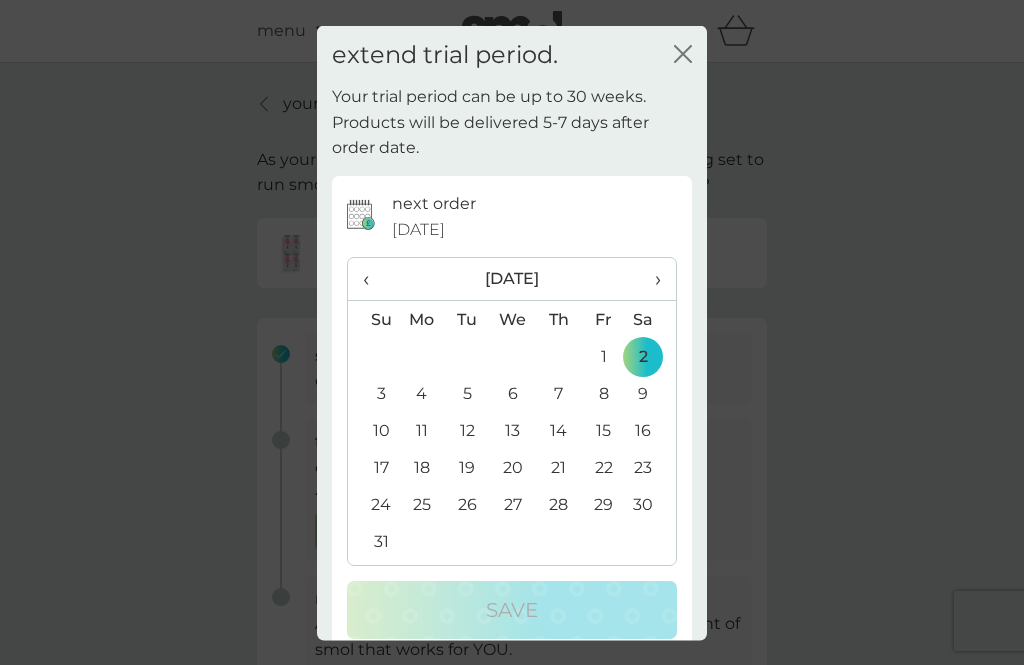 click on "›" at bounding box center [651, 279] 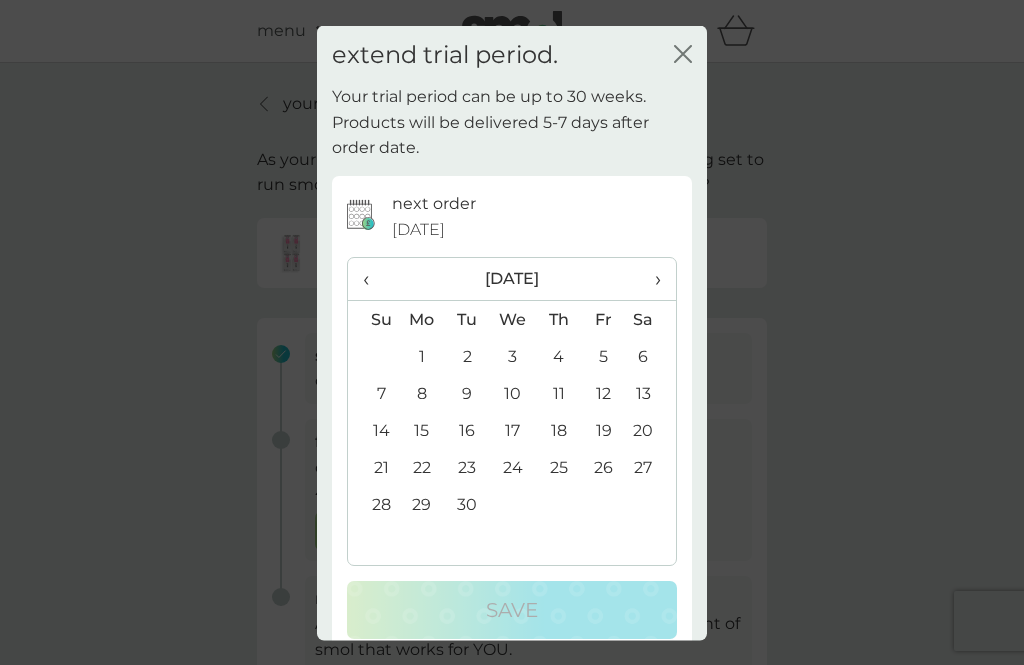 click on "1" at bounding box center (422, 356) 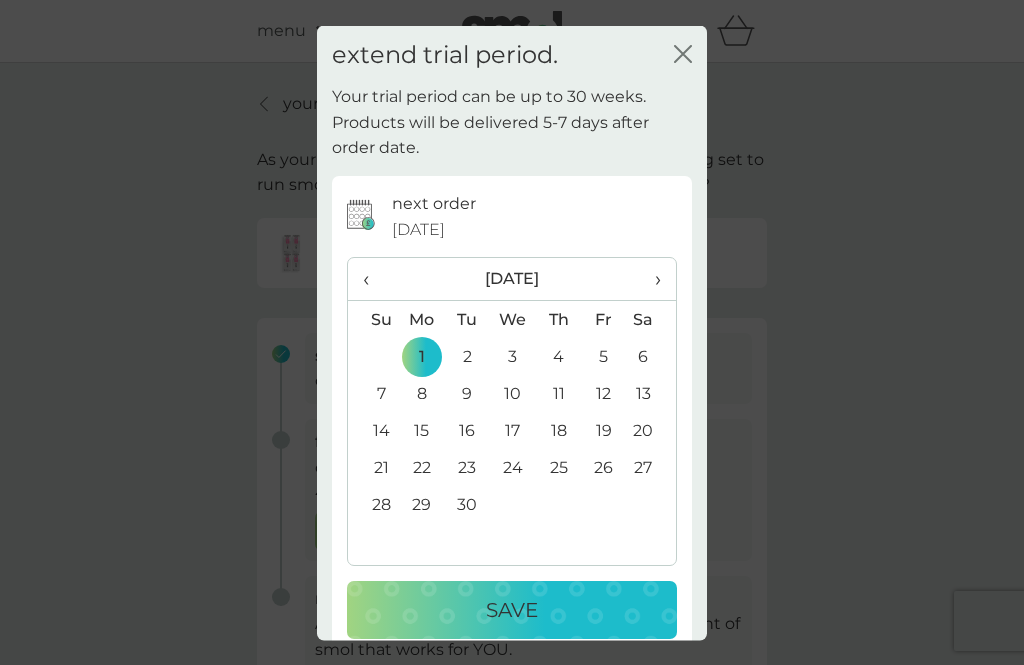 click on "Save" at bounding box center (512, 610) 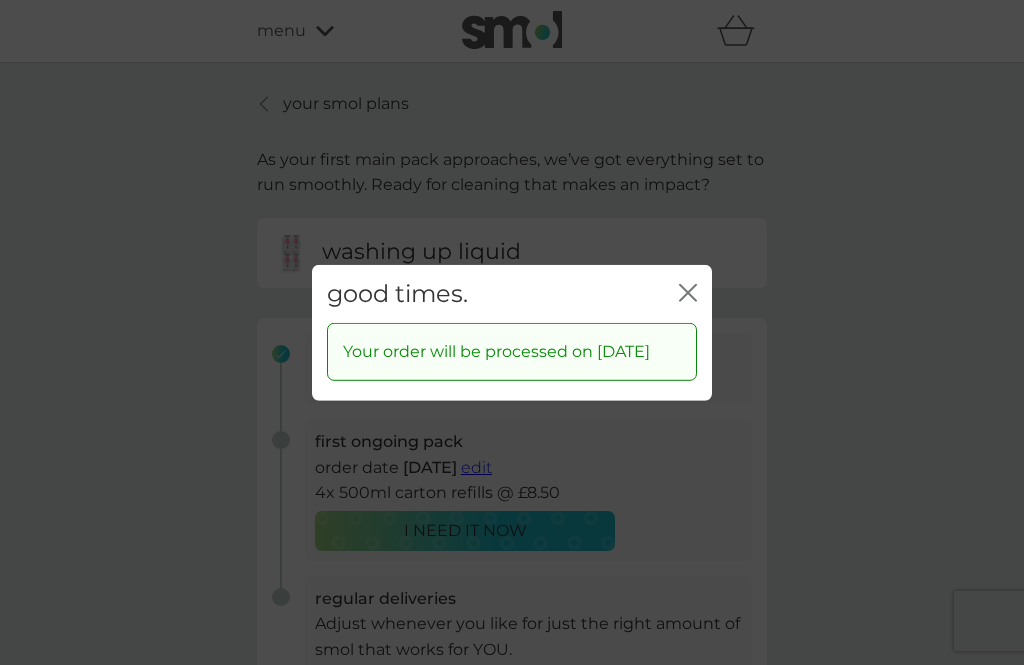 click 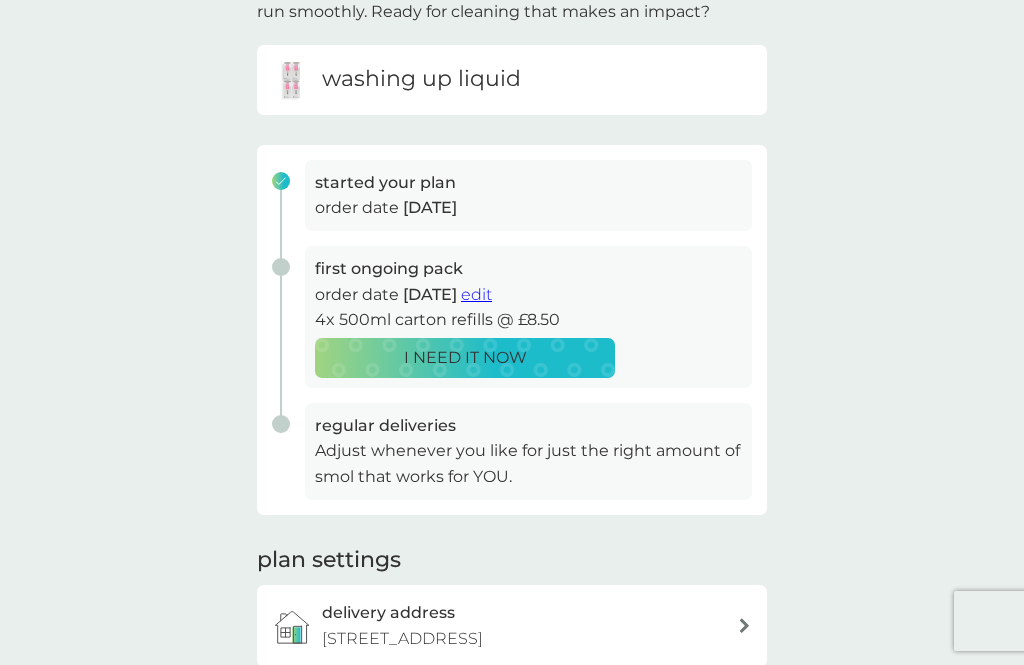 scroll, scrollTop: 173, scrollLeft: 0, axis: vertical 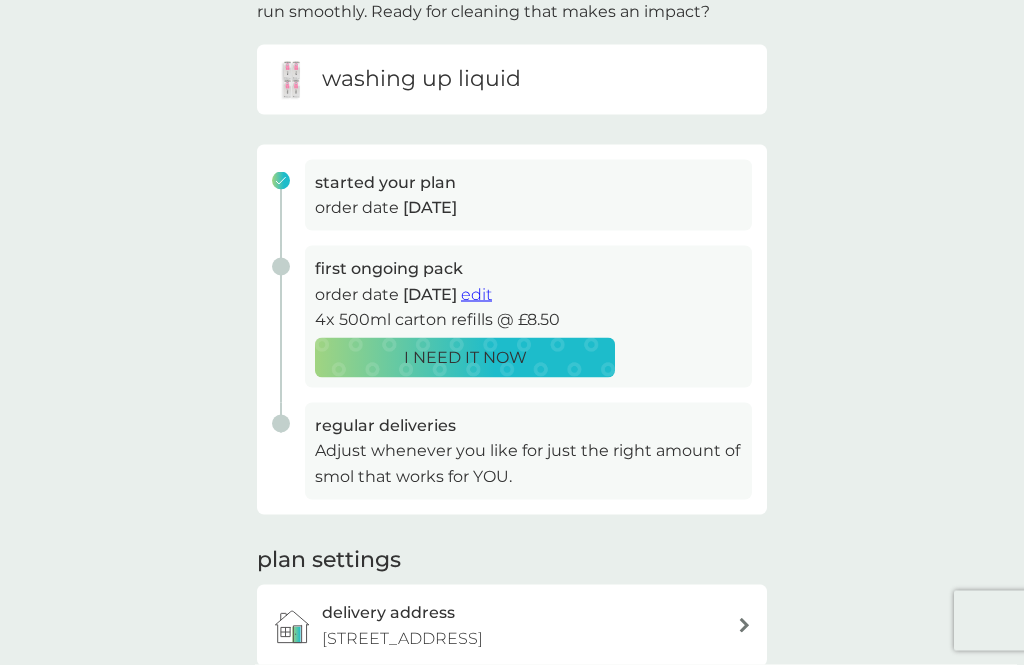click on "edit" at bounding box center (476, 294) 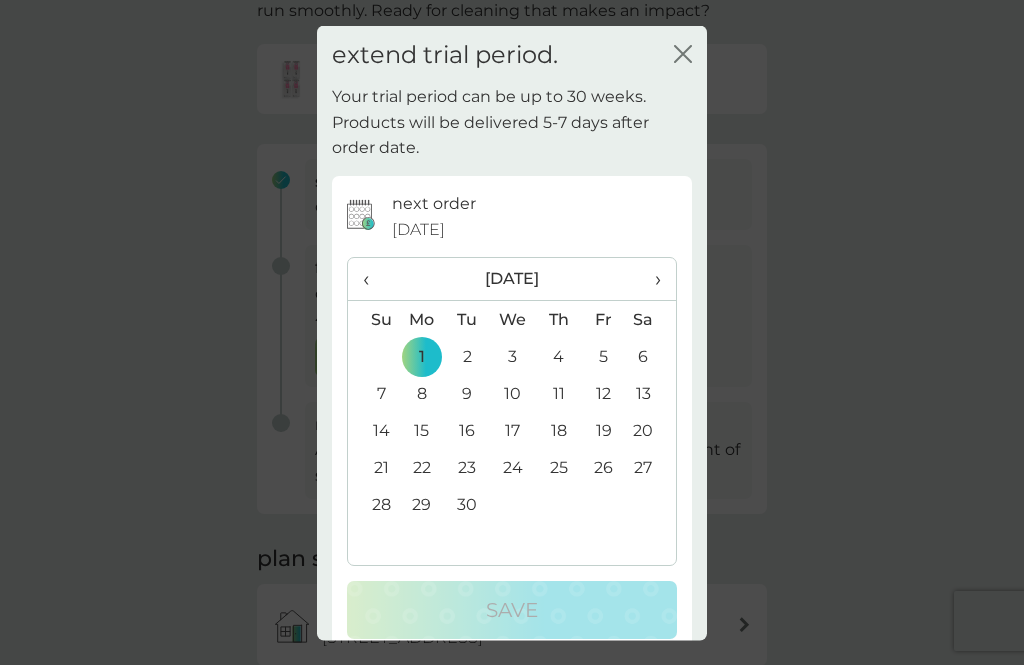 click on "›" at bounding box center (651, 279) 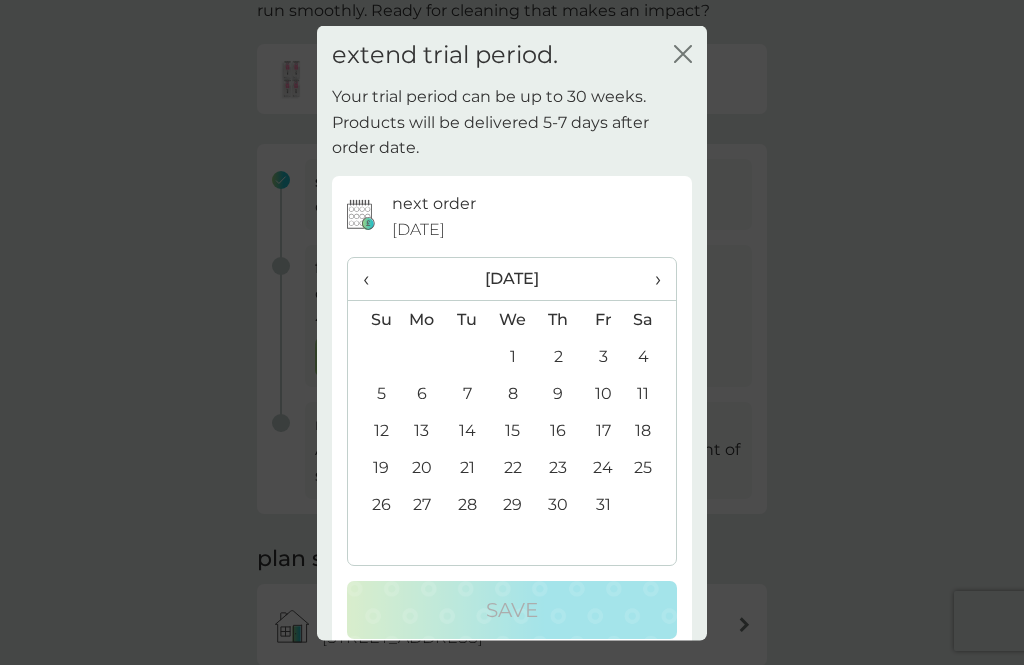 click on "›" at bounding box center (651, 279) 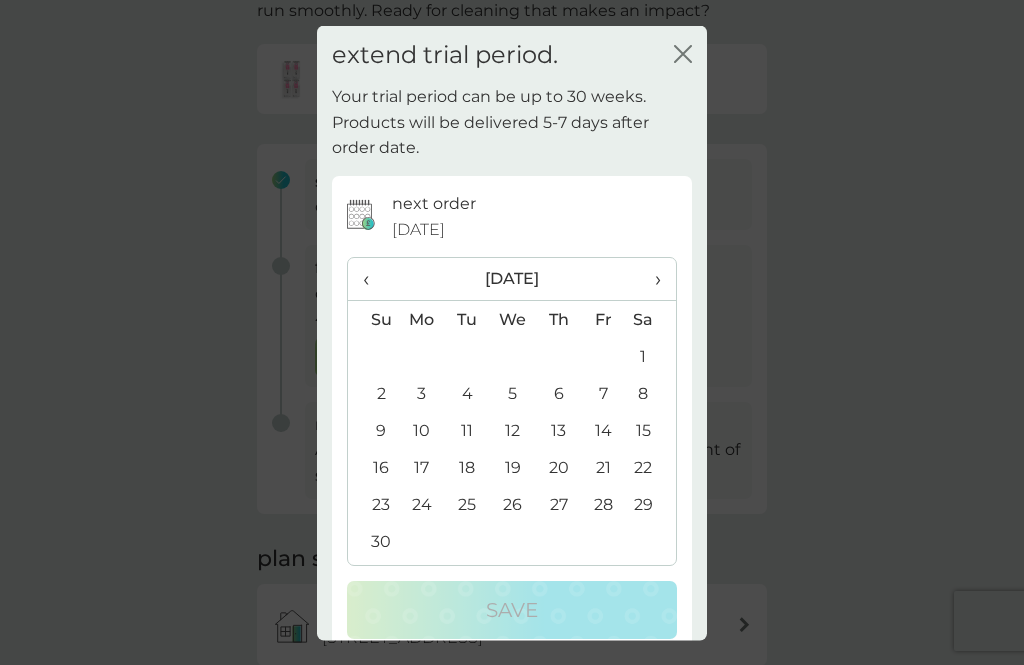 click on "›" at bounding box center (651, 279) 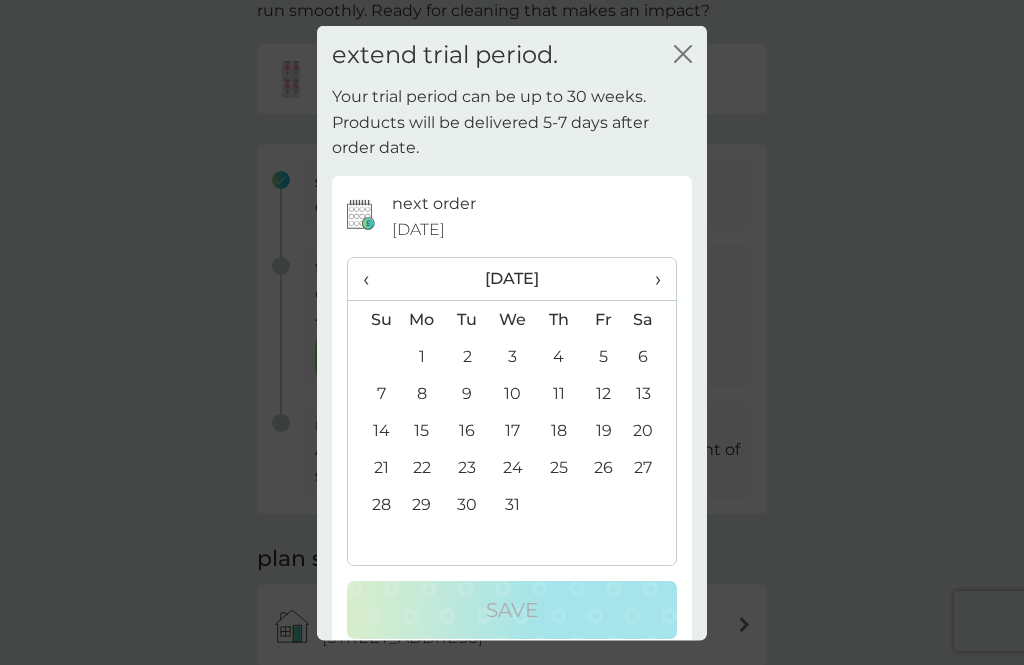 click on "›" at bounding box center (651, 279) 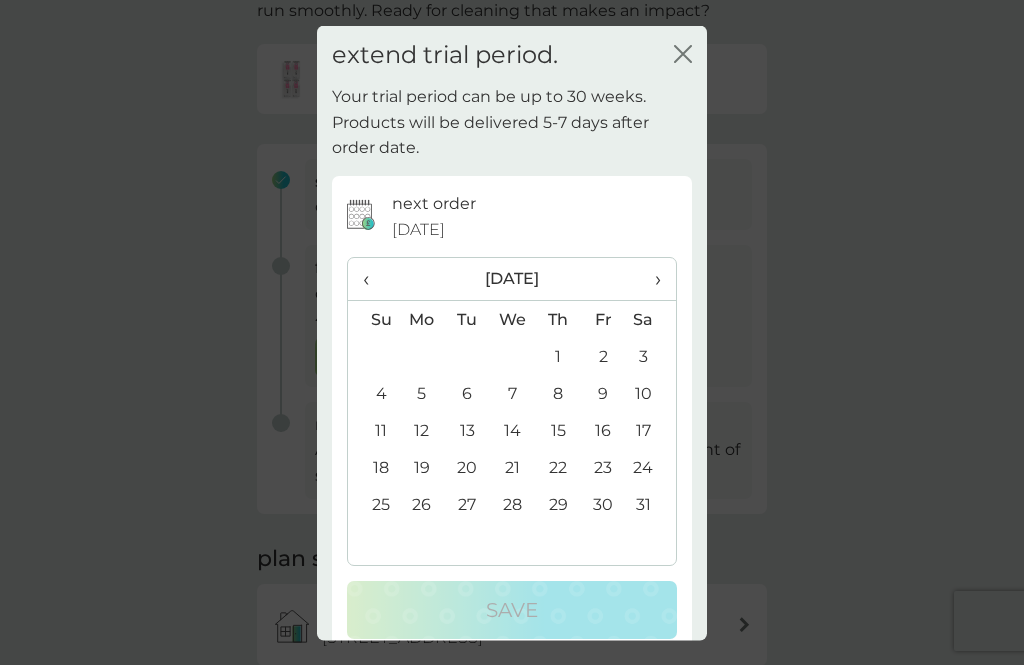 click on "12" at bounding box center (422, 430) 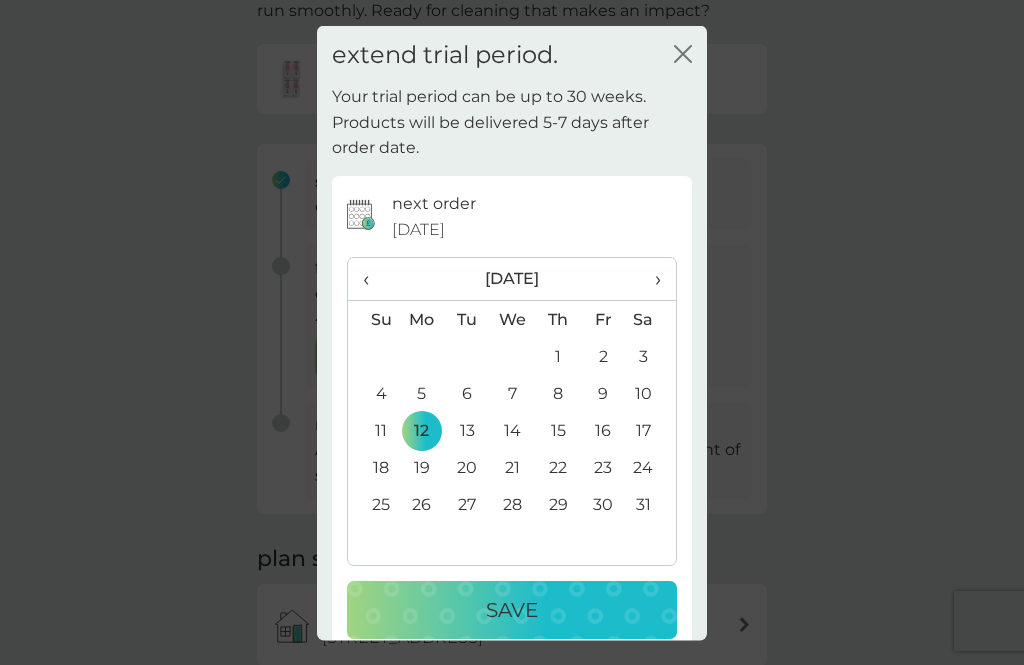 click on "Save" at bounding box center (512, 610) 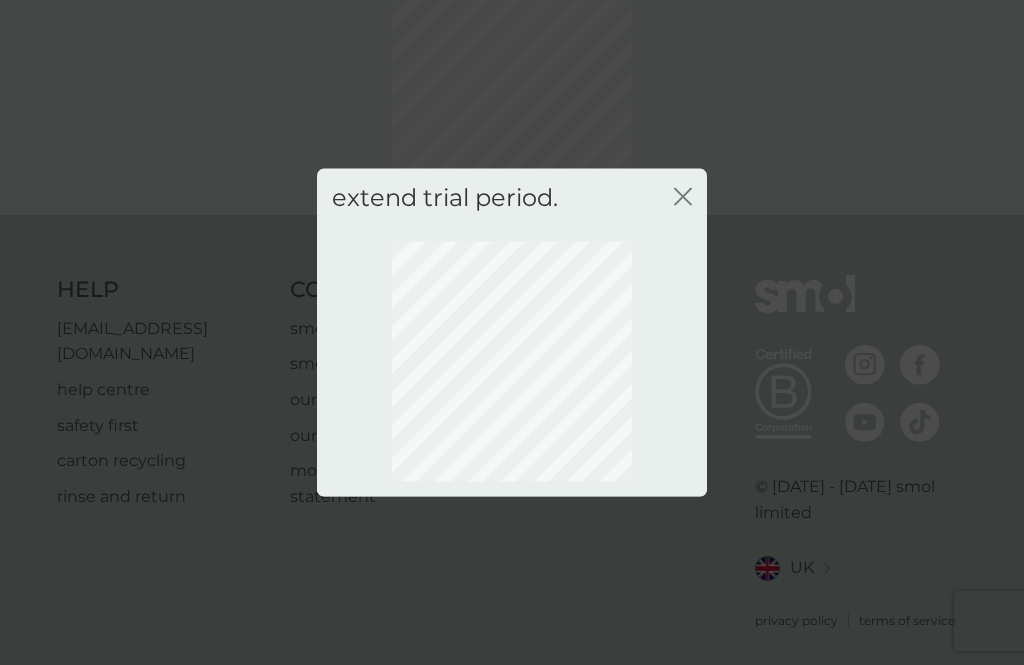 scroll, scrollTop: 108, scrollLeft: 0, axis: vertical 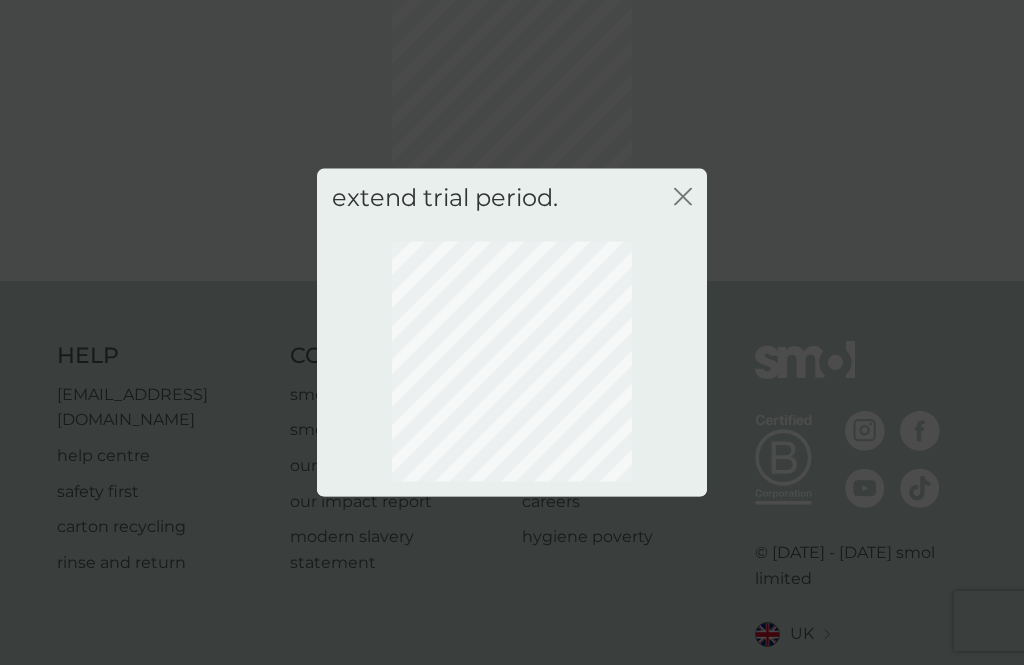 click on "close" 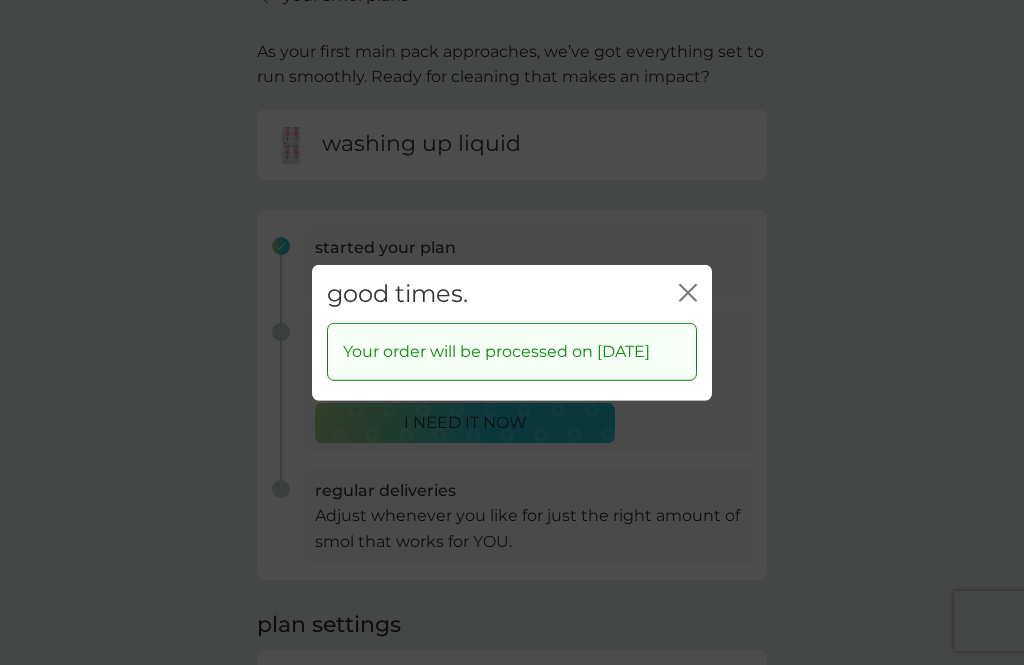 click on "close" 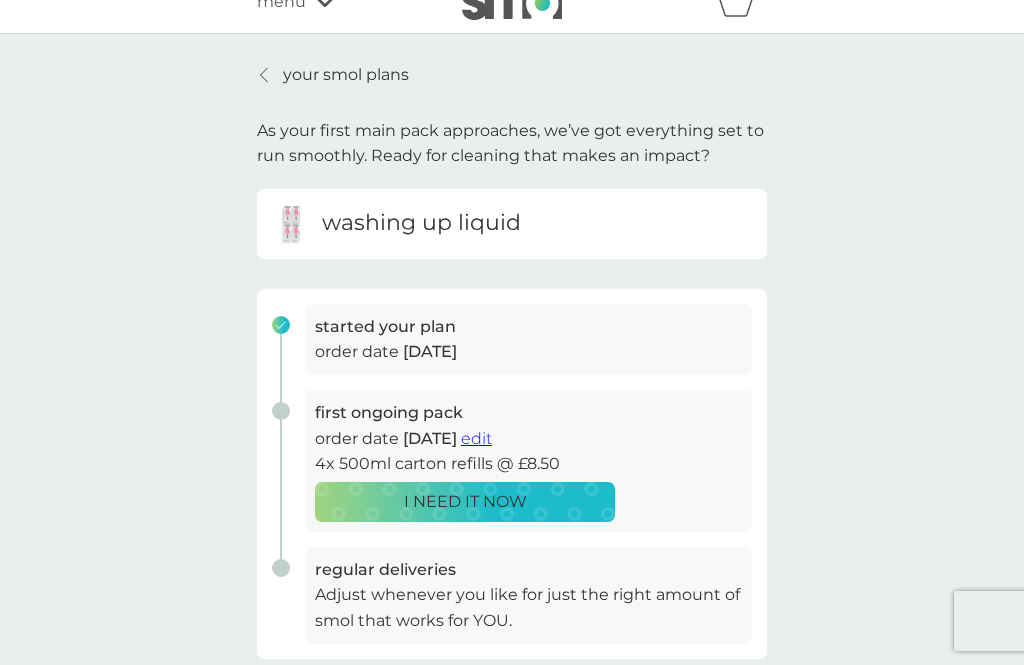 scroll, scrollTop: 23, scrollLeft: 0, axis: vertical 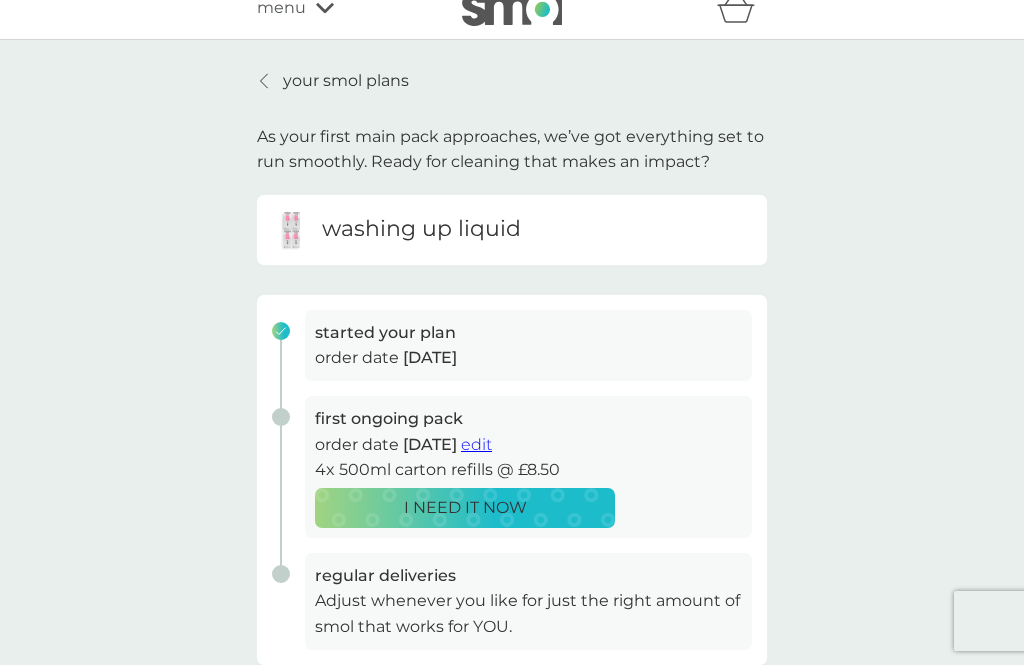 click on "your smol plans" at bounding box center [346, 81] 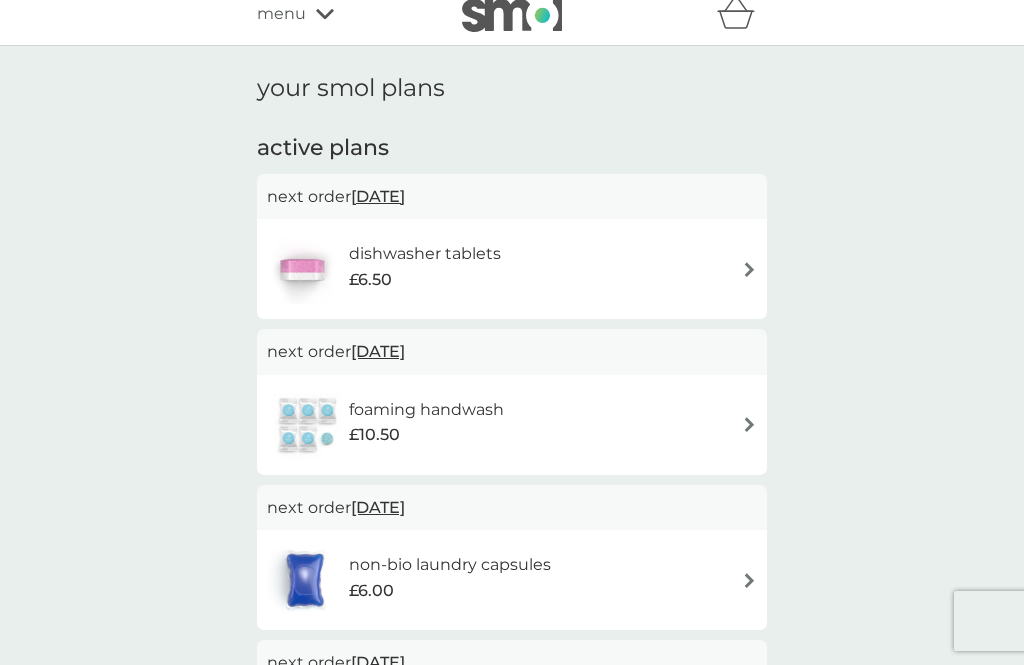 scroll, scrollTop: 0, scrollLeft: 0, axis: both 